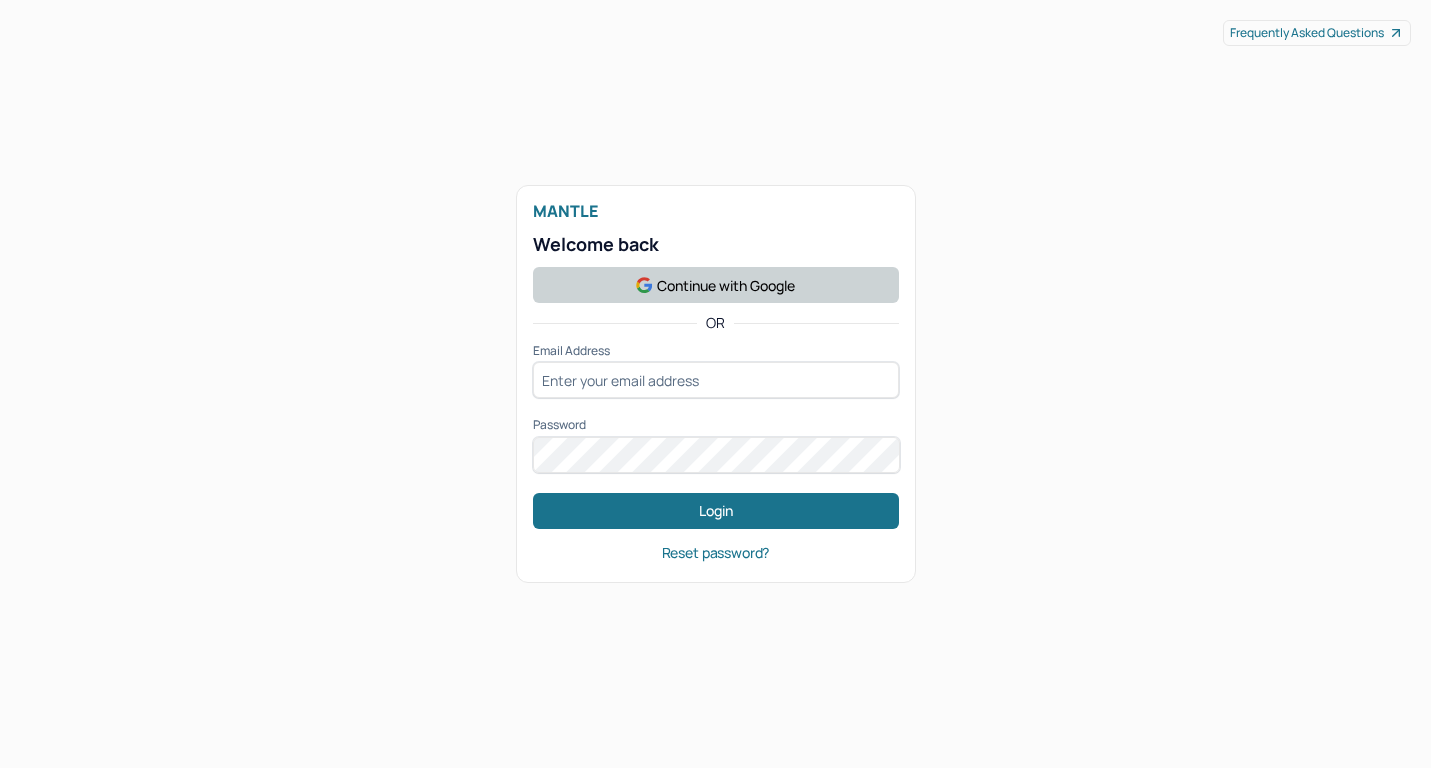 scroll, scrollTop: 0, scrollLeft: 0, axis: both 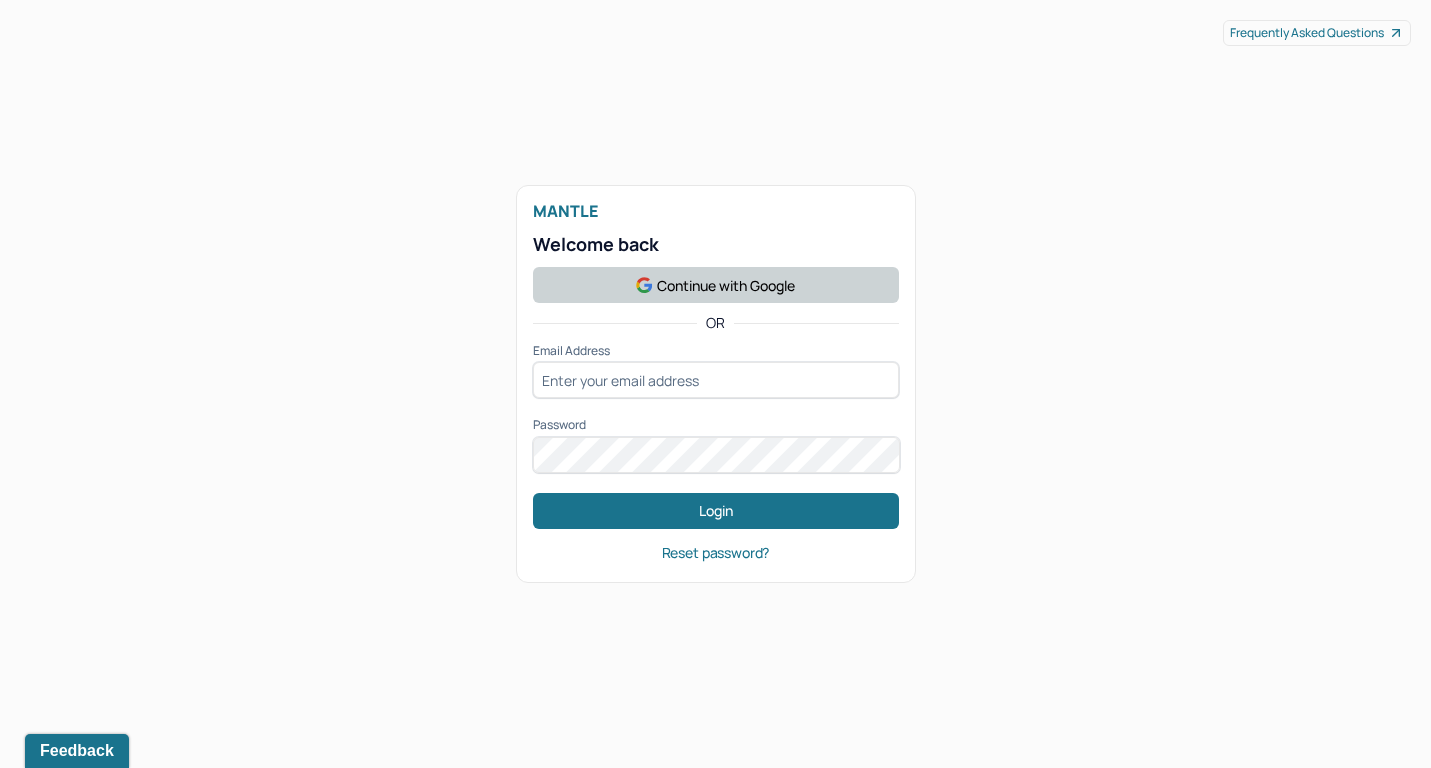 click on "Continue with Google" at bounding box center (716, 285) 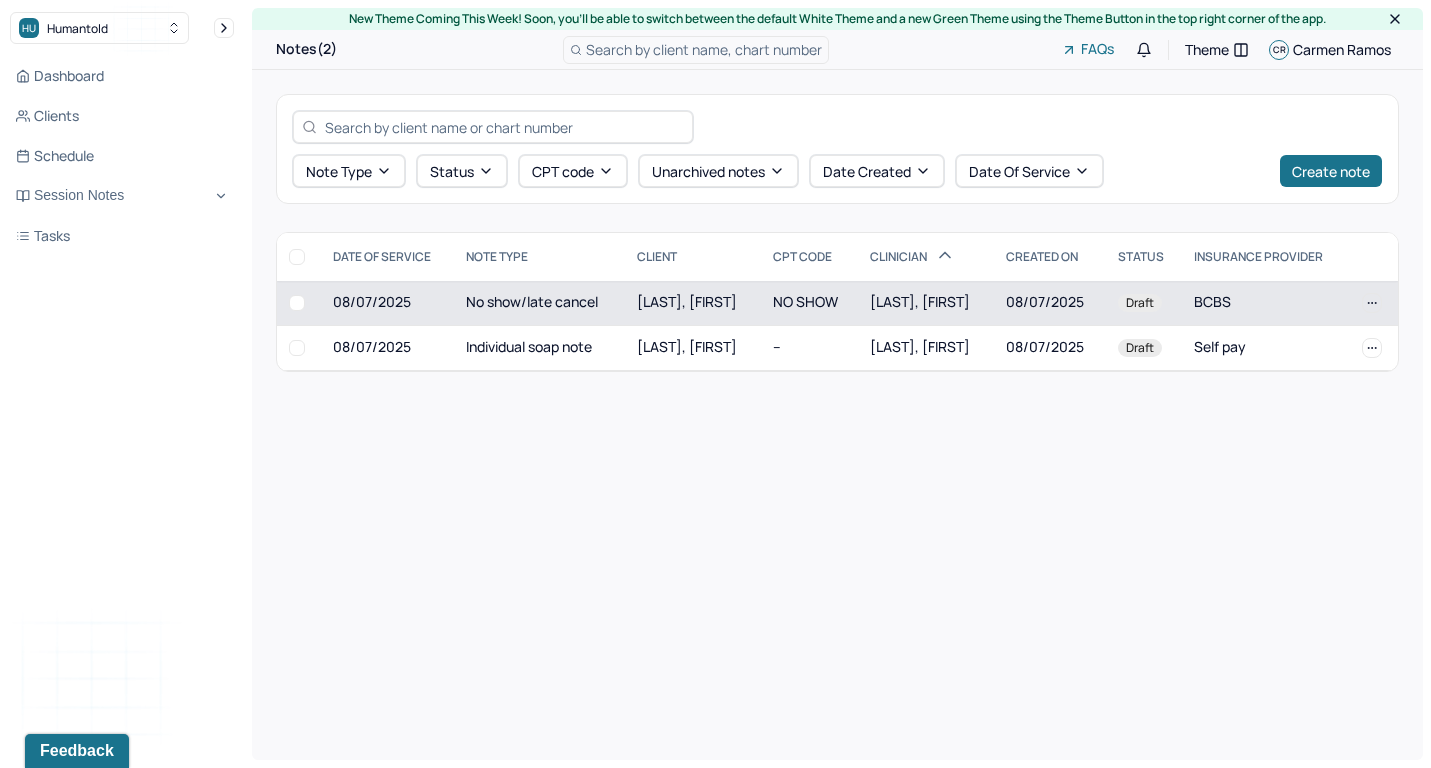 click on "[LAST], [FIRST]" at bounding box center [693, 303] 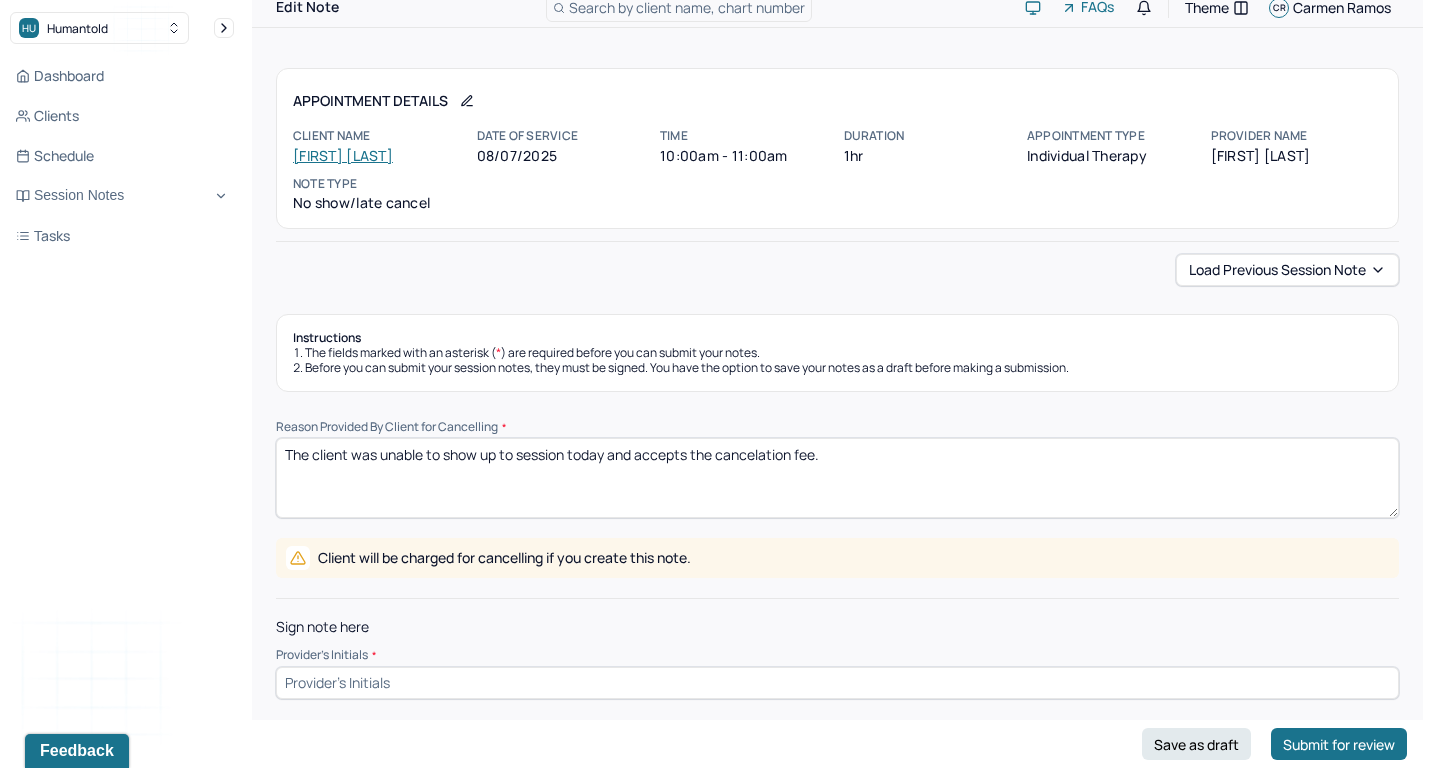 scroll, scrollTop: 41, scrollLeft: 0, axis: vertical 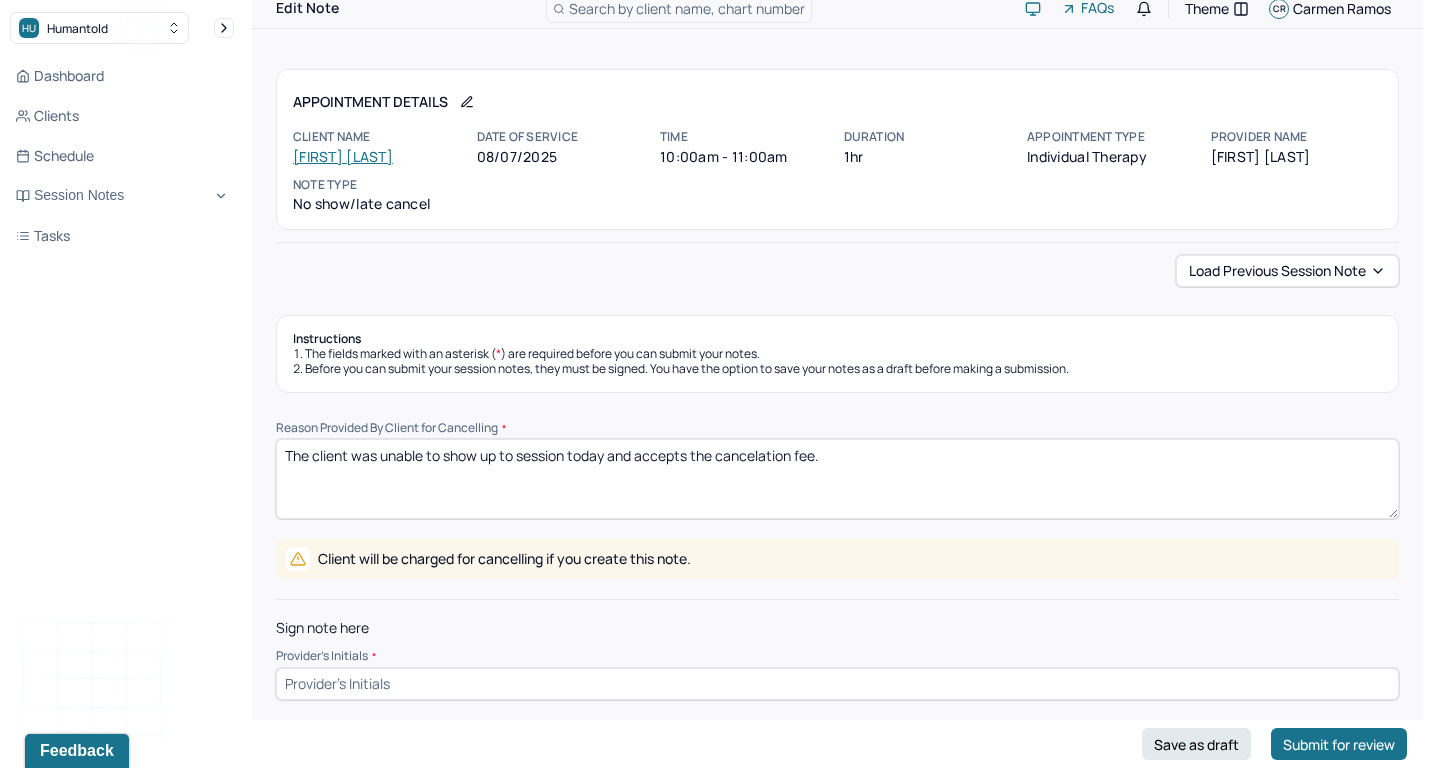 drag, startPoint x: 606, startPoint y: 451, endPoint x: 856, endPoint y: 441, distance: 250.19992 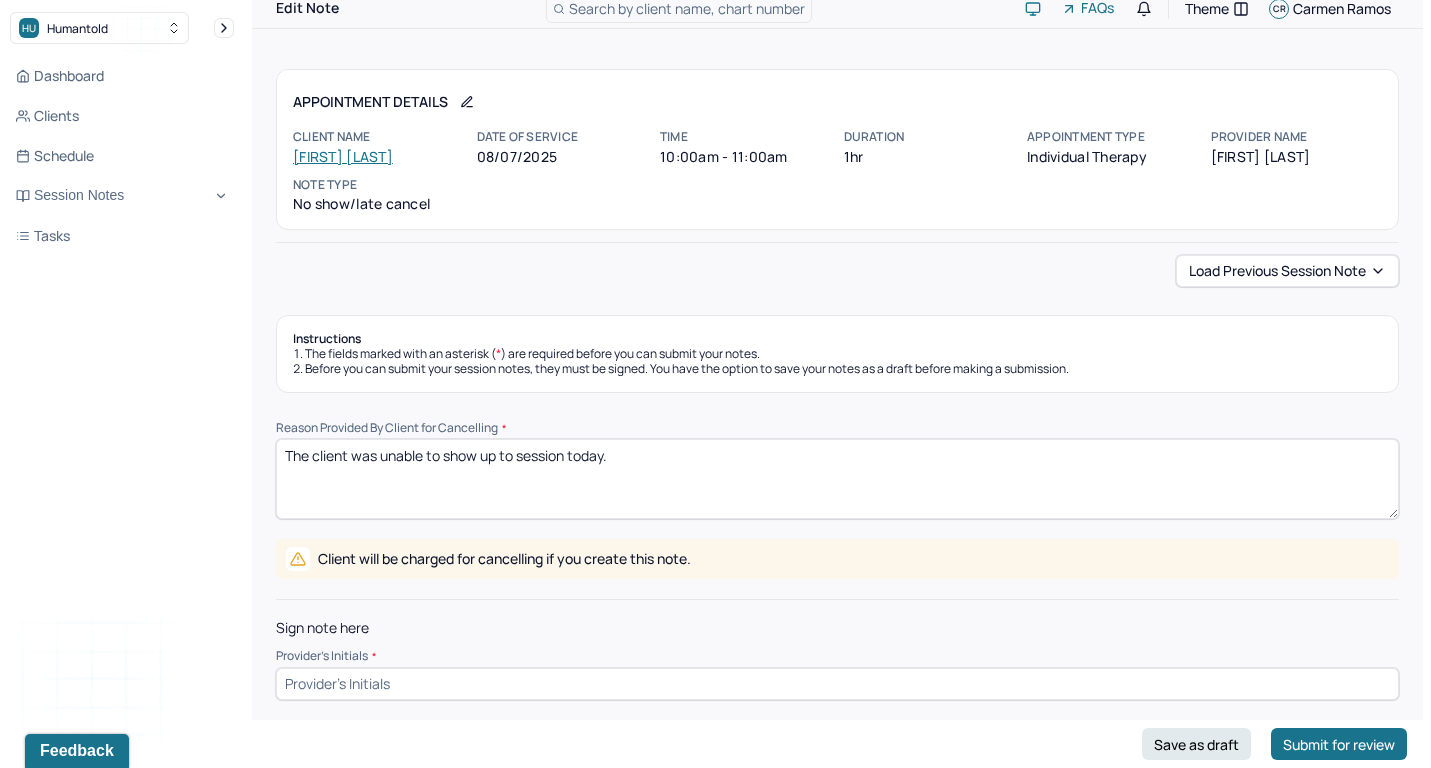 type on "The client was unable to show up to session today." 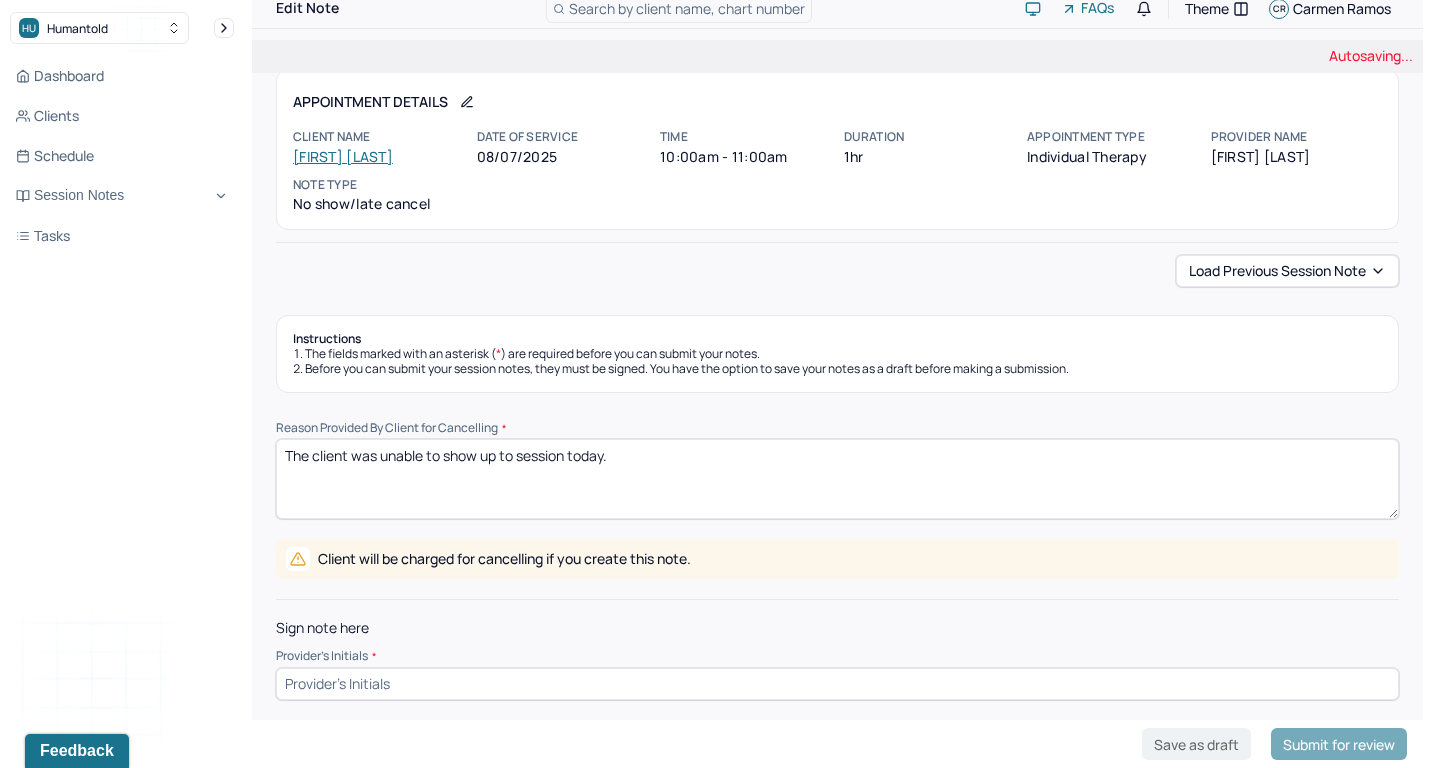 click at bounding box center (837, 684) 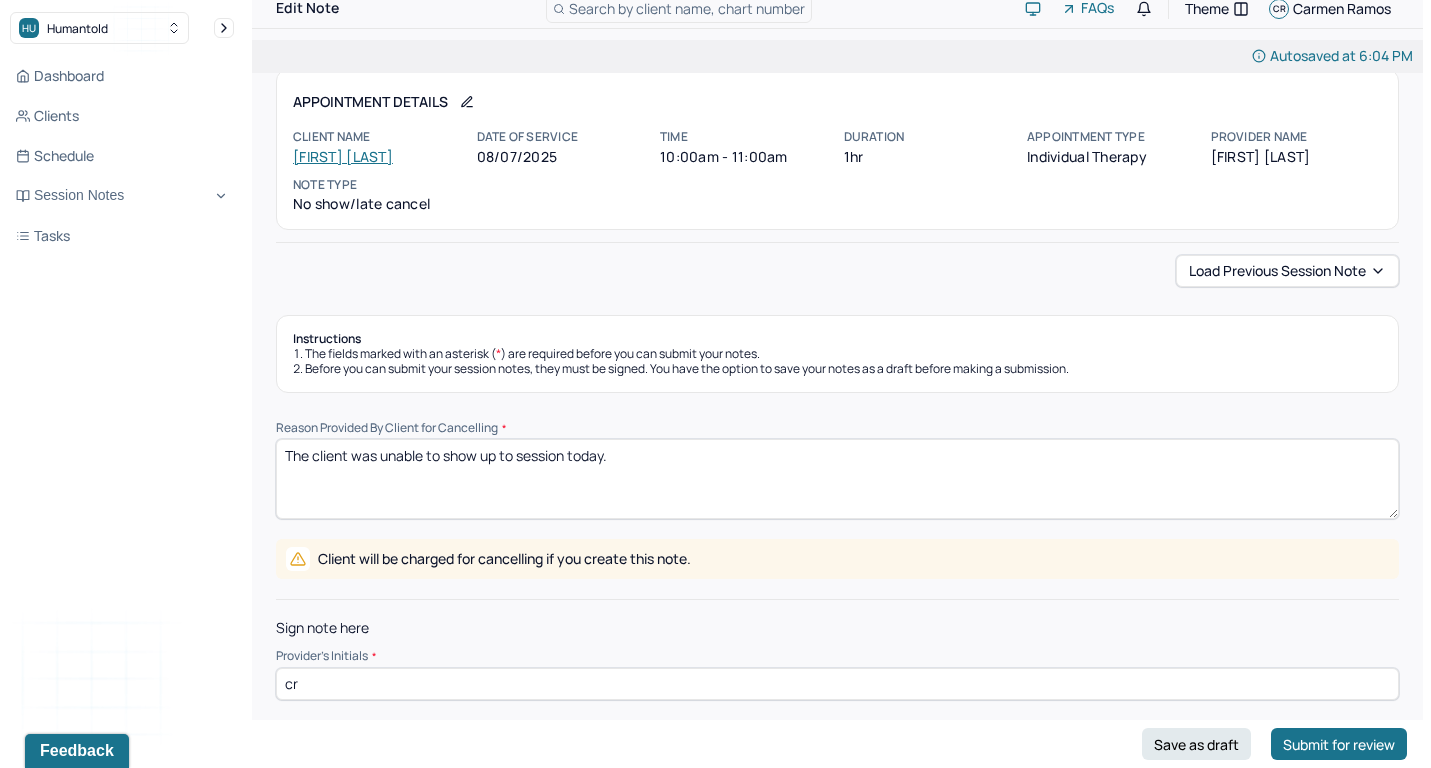 type on "cr" 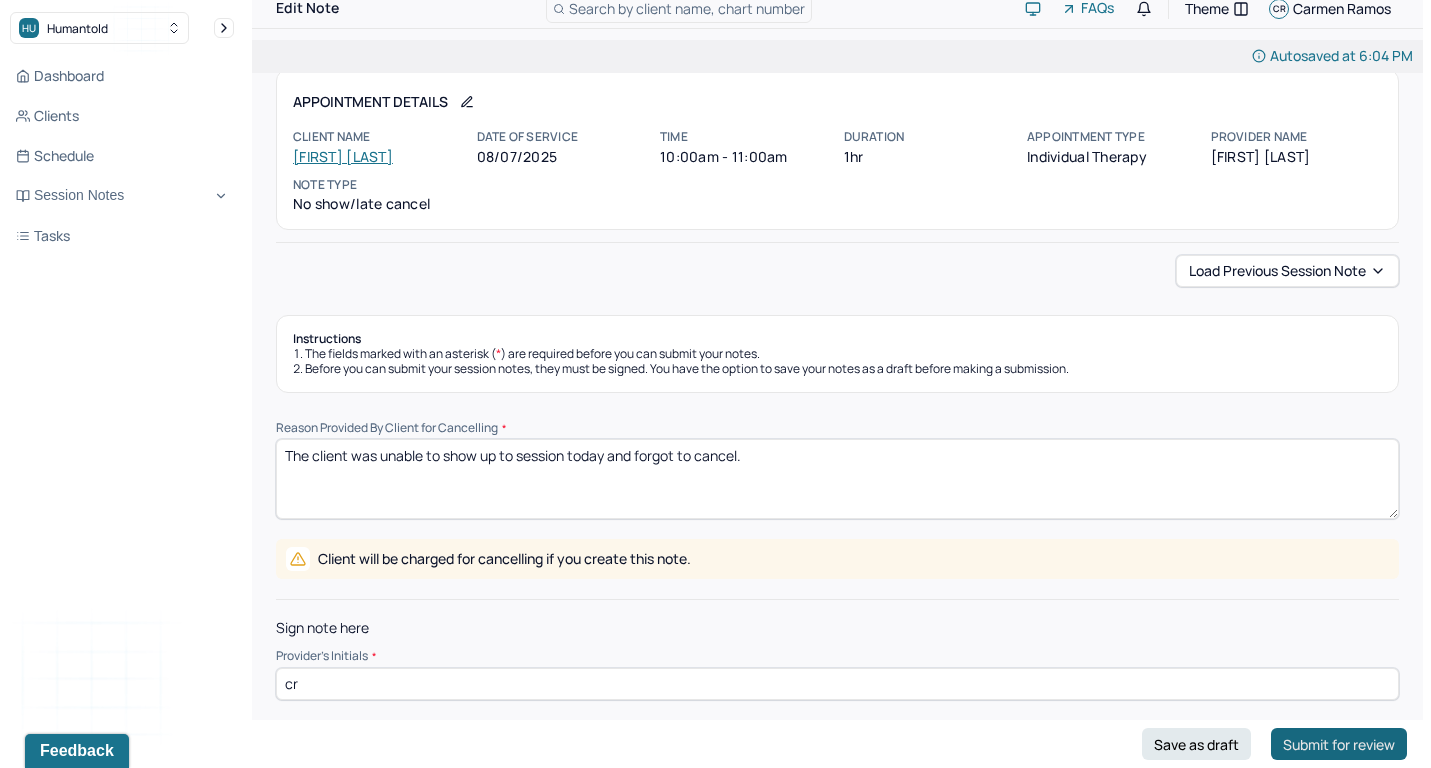 type on "The client was unable to show up to session today and forgot to cancel." 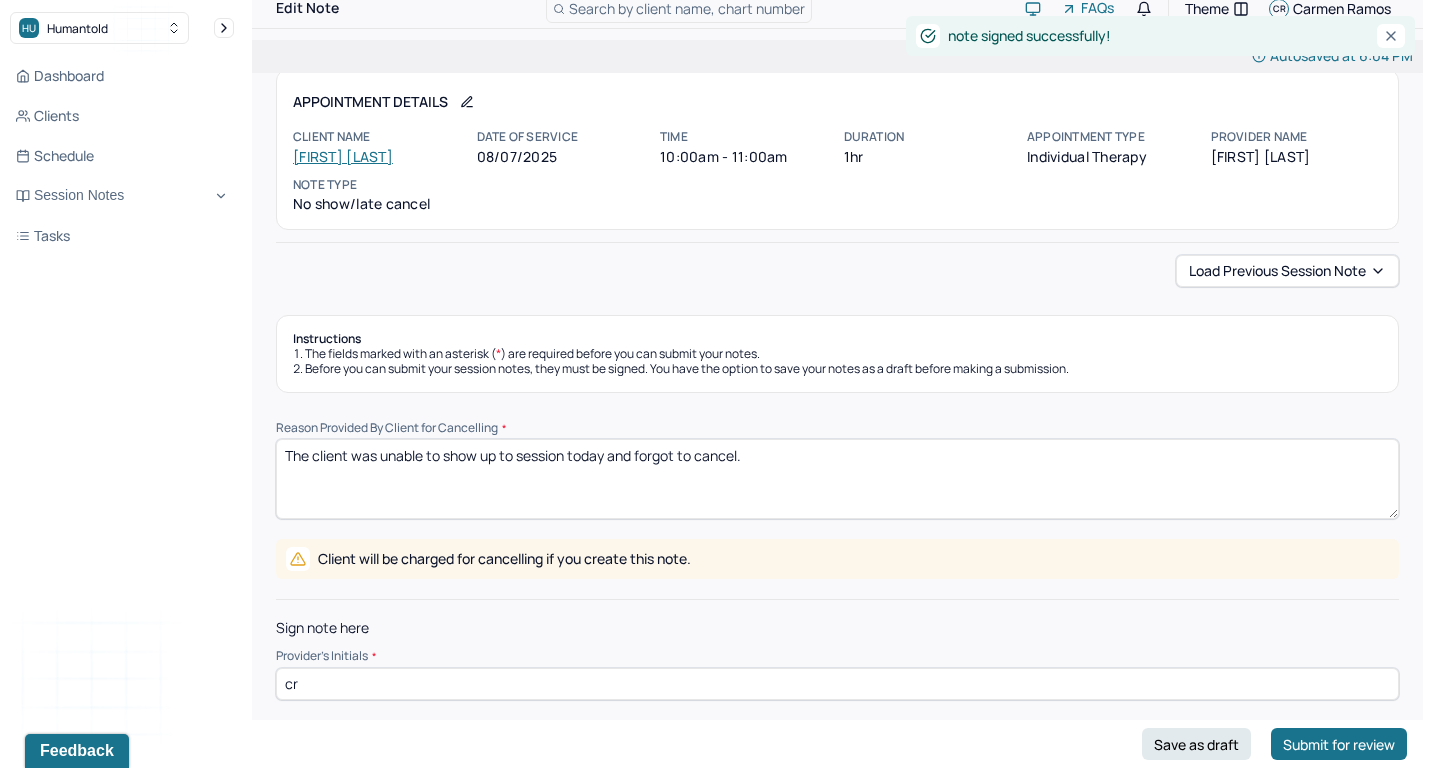 scroll, scrollTop: 0, scrollLeft: 0, axis: both 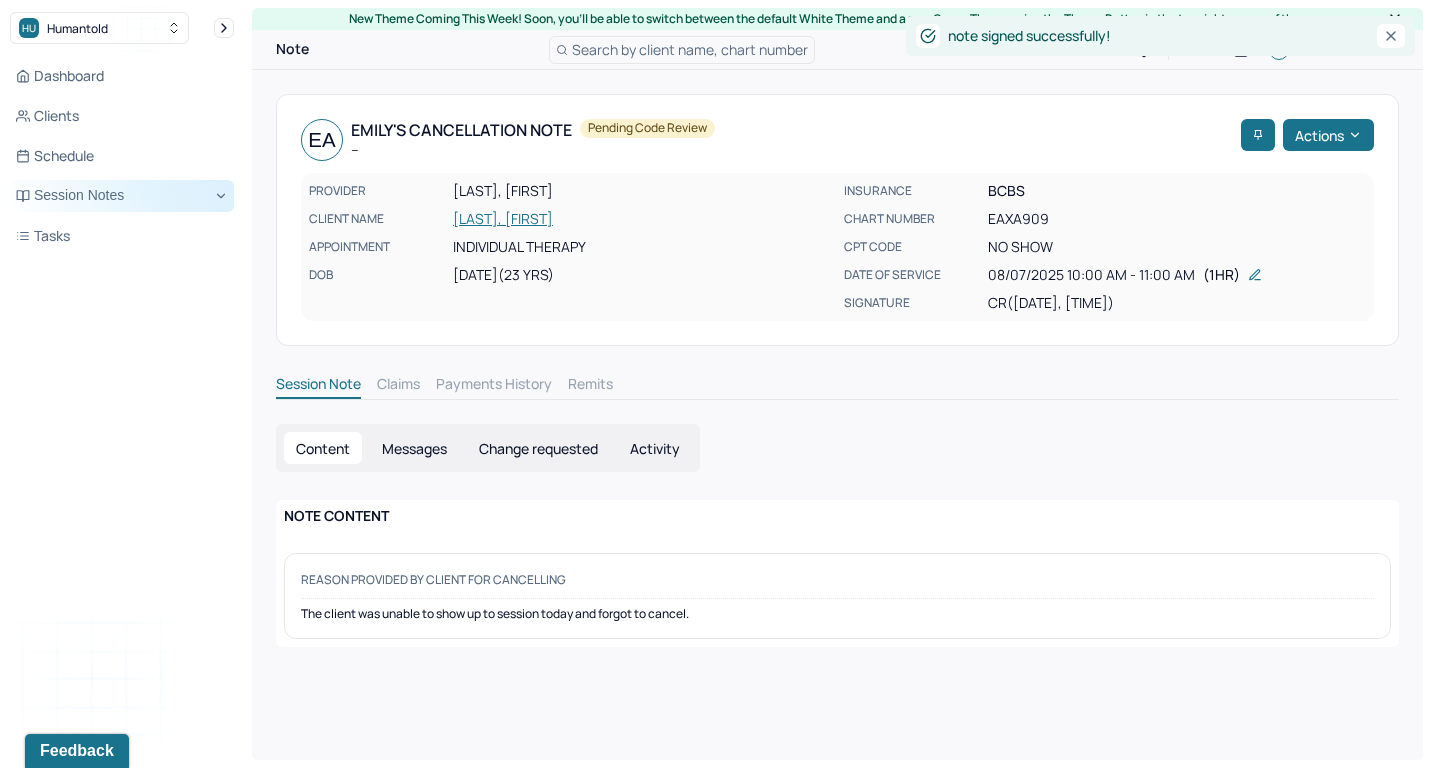 click on "Session Notes" at bounding box center [122, 196] 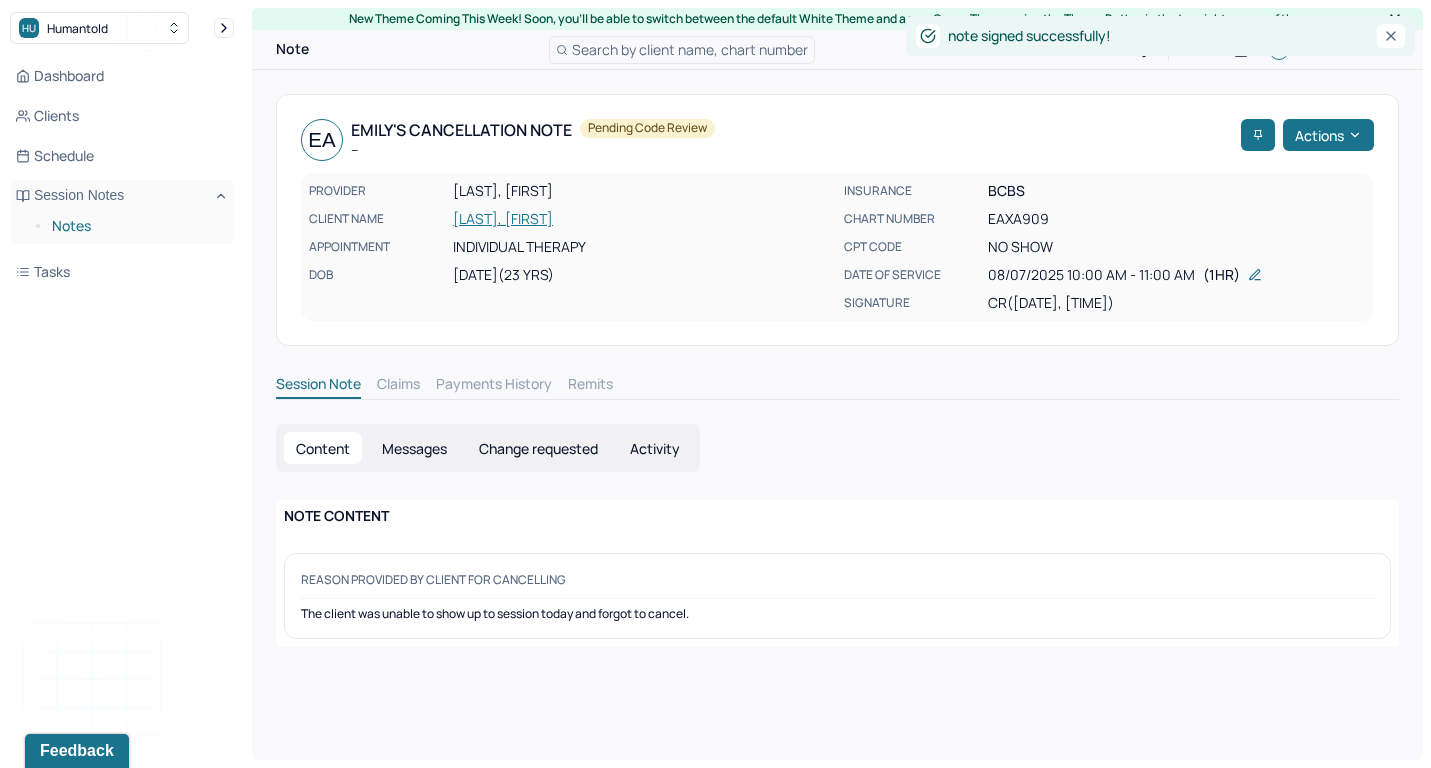 click on "Notes" at bounding box center [135, 226] 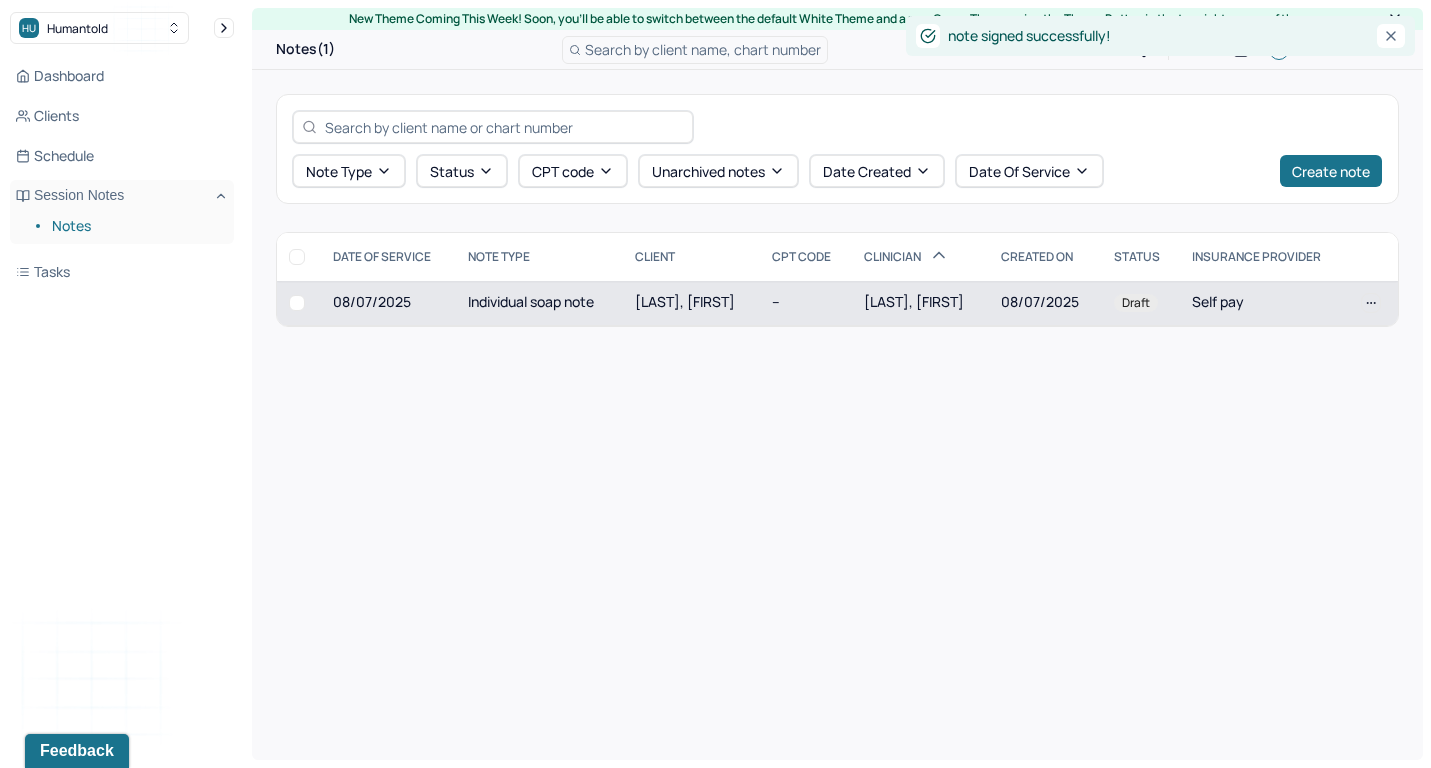 click on "[LAST], [FIRST]" at bounding box center [691, 303] 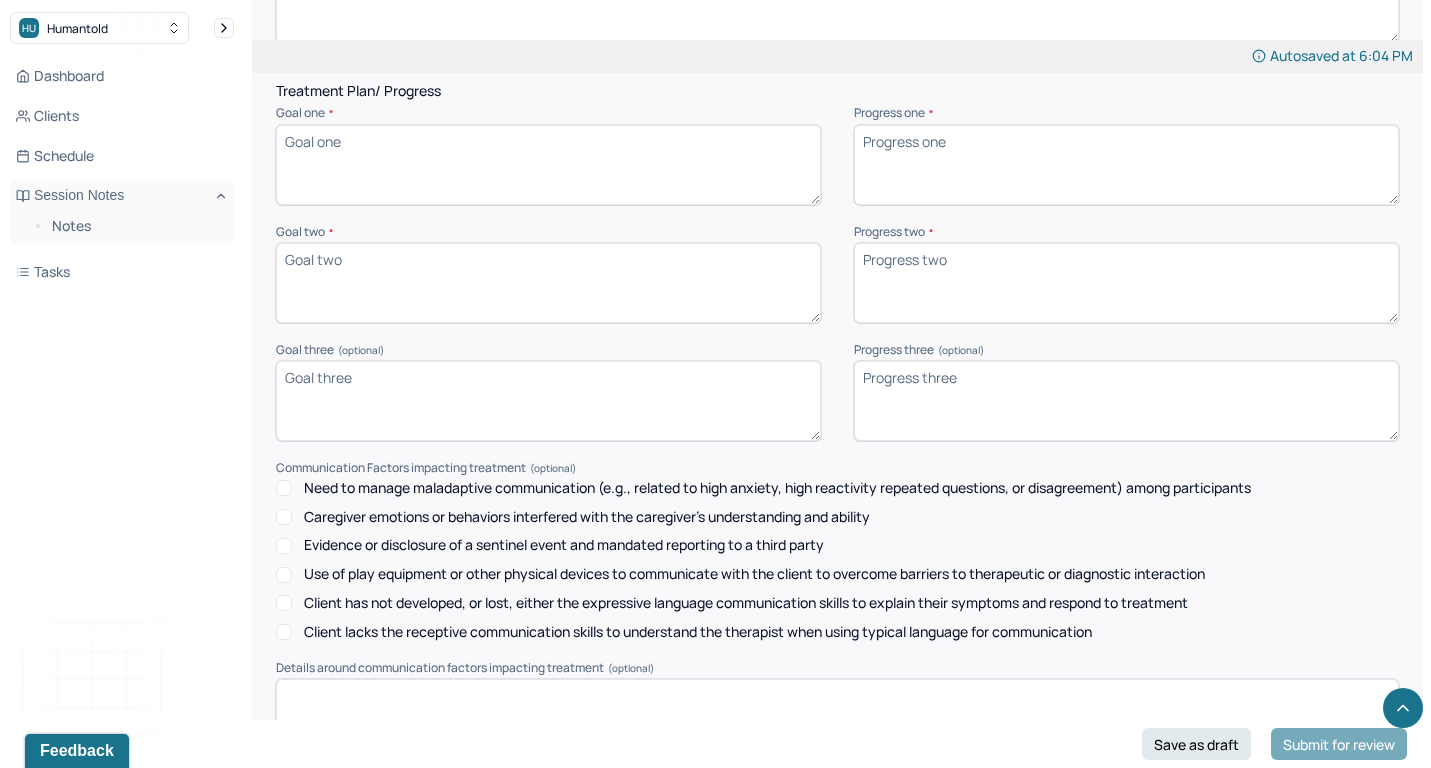 scroll, scrollTop: 2373, scrollLeft: 0, axis: vertical 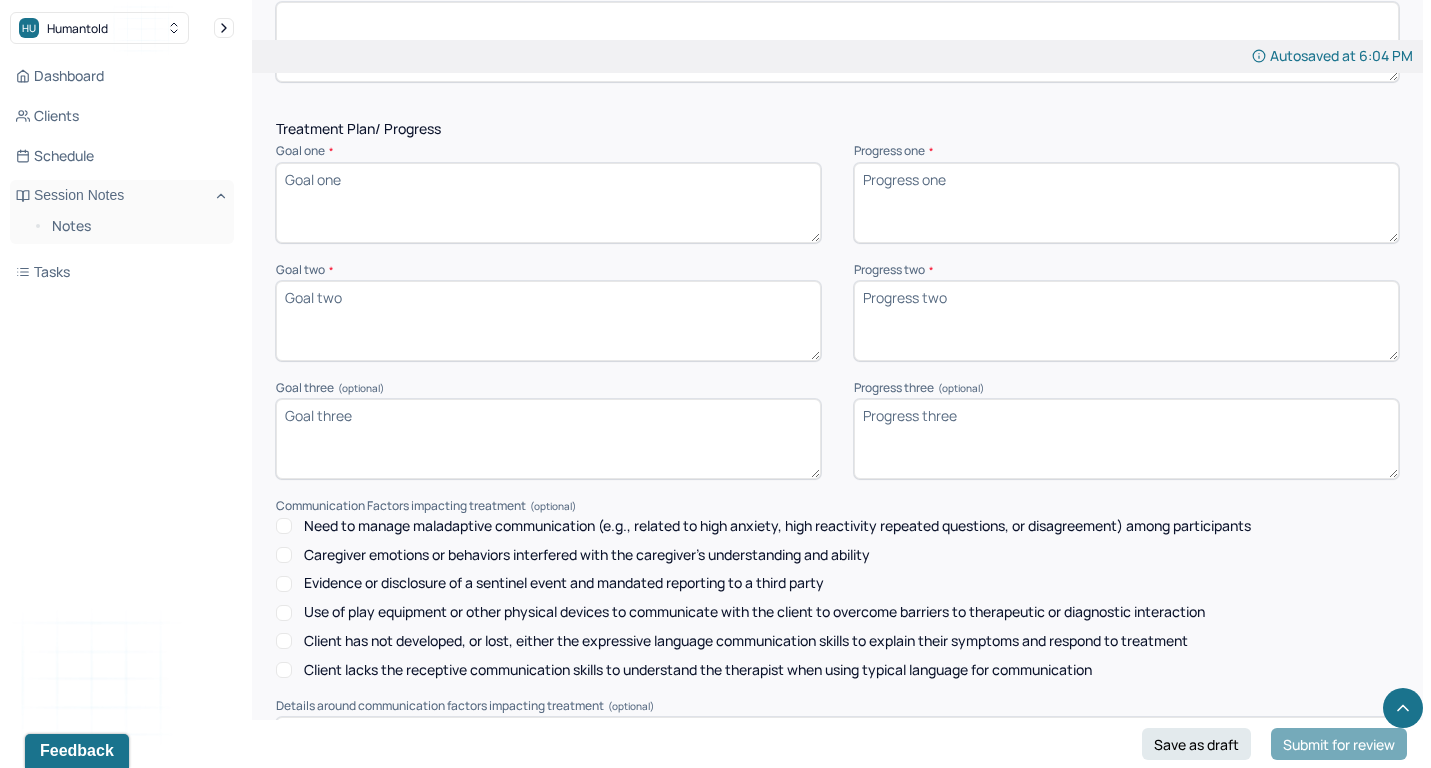 click on "Goal one *" at bounding box center (548, 203) 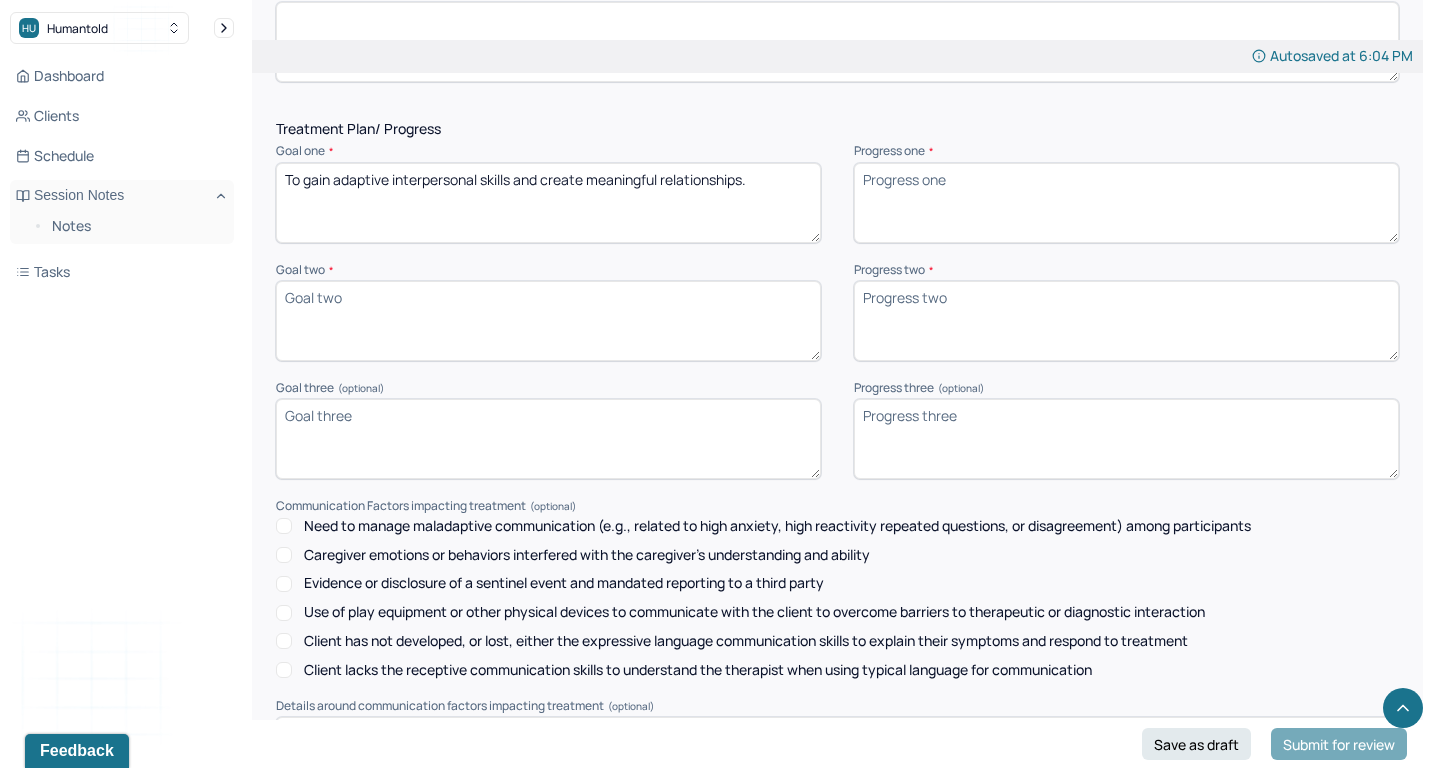 type on "To gain adaptive interpersonal skills and create meaningful relationships." 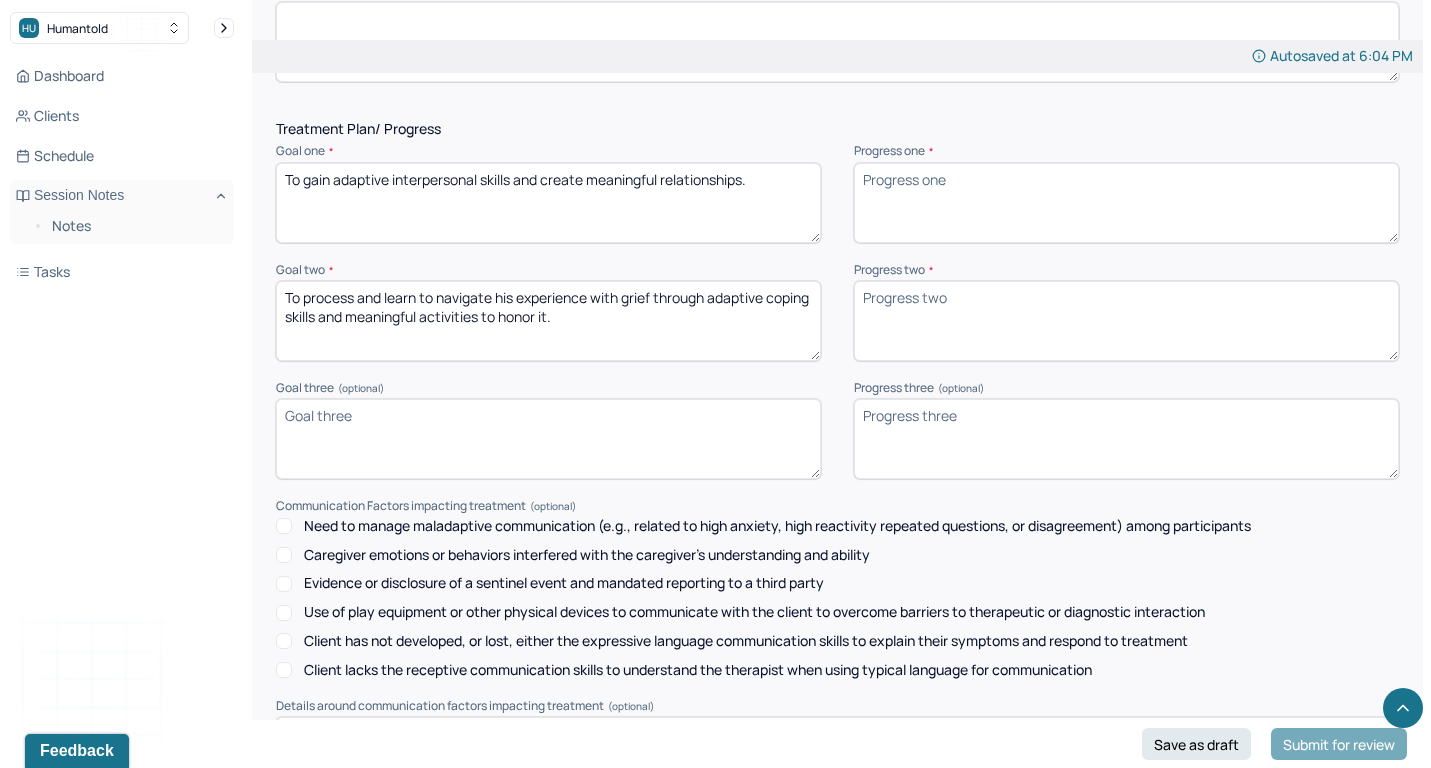 type on "To process and learn to navigate his experience with grief through adaptive coping skills and meaningful activities to honor it." 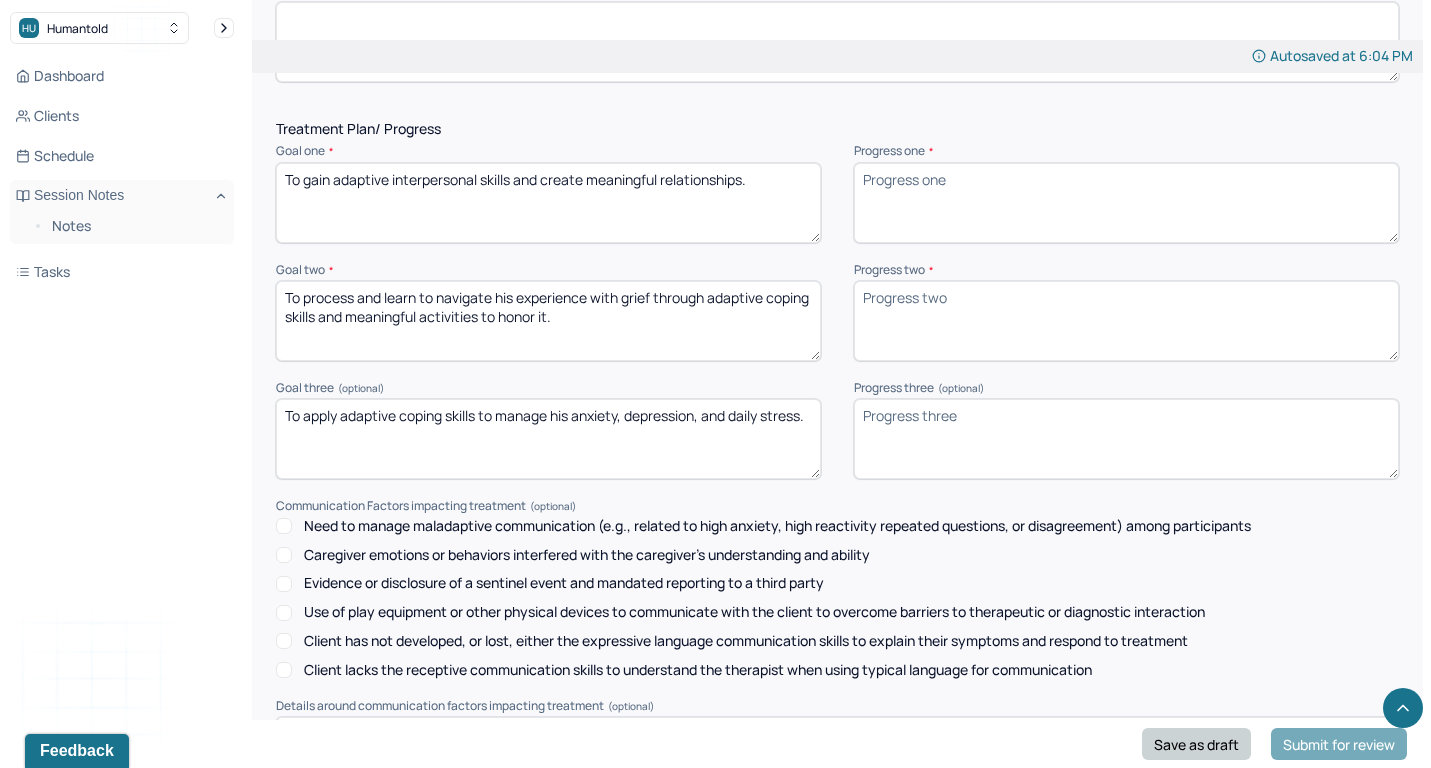 type on "To apply adaptive coping skills to manage his anxiety, depression, and daily stress." 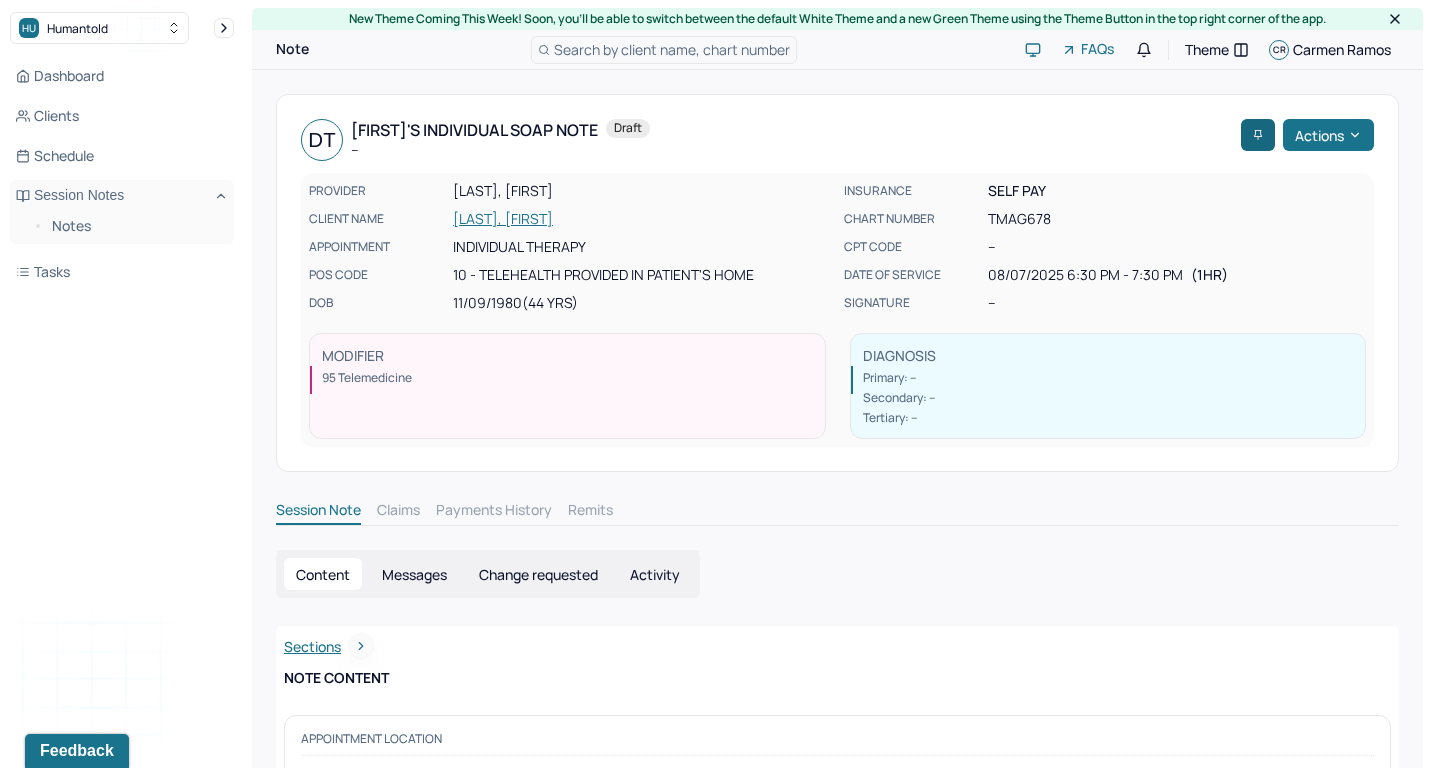 scroll, scrollTop: 0, scrollLeft: 0, axis: both 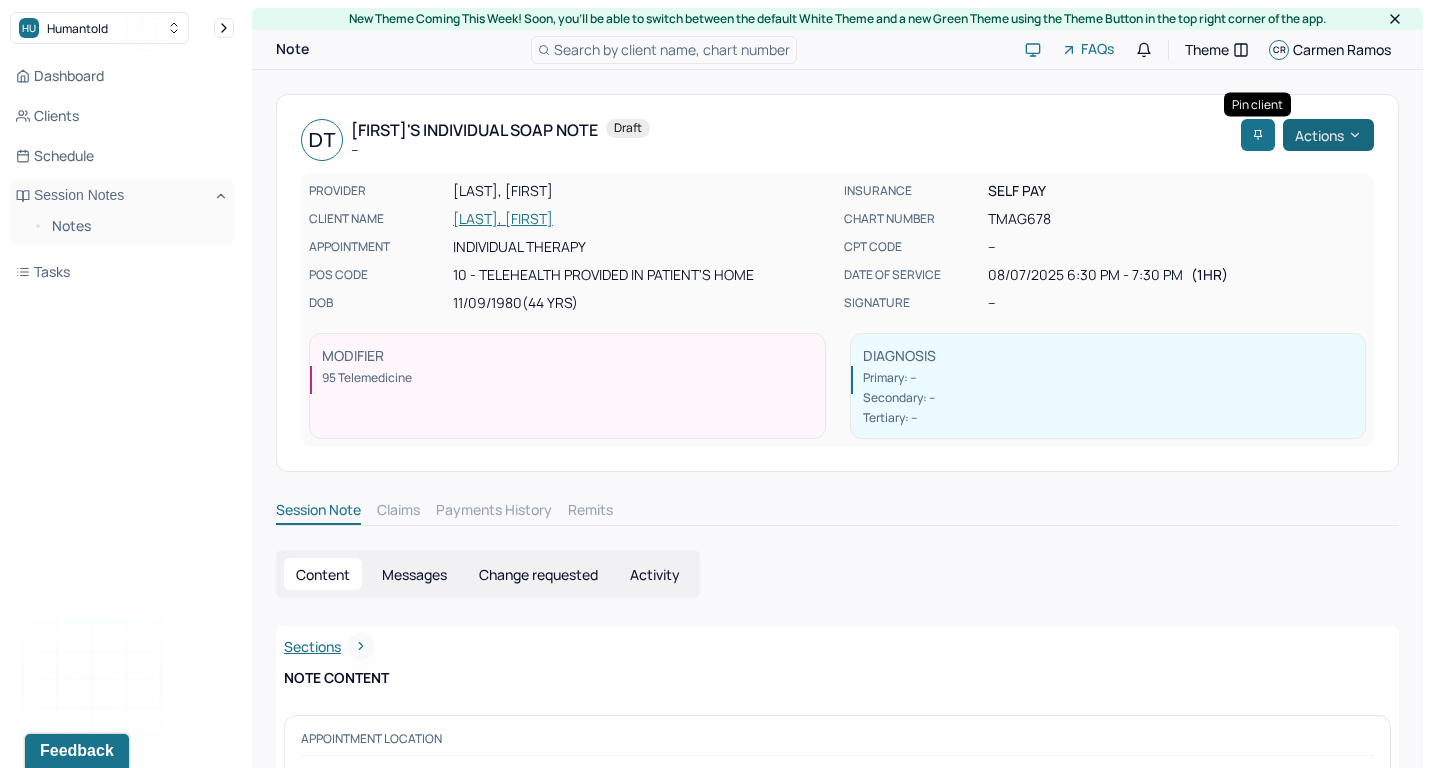 click on "Actions" at bounding box center (1328, 135) 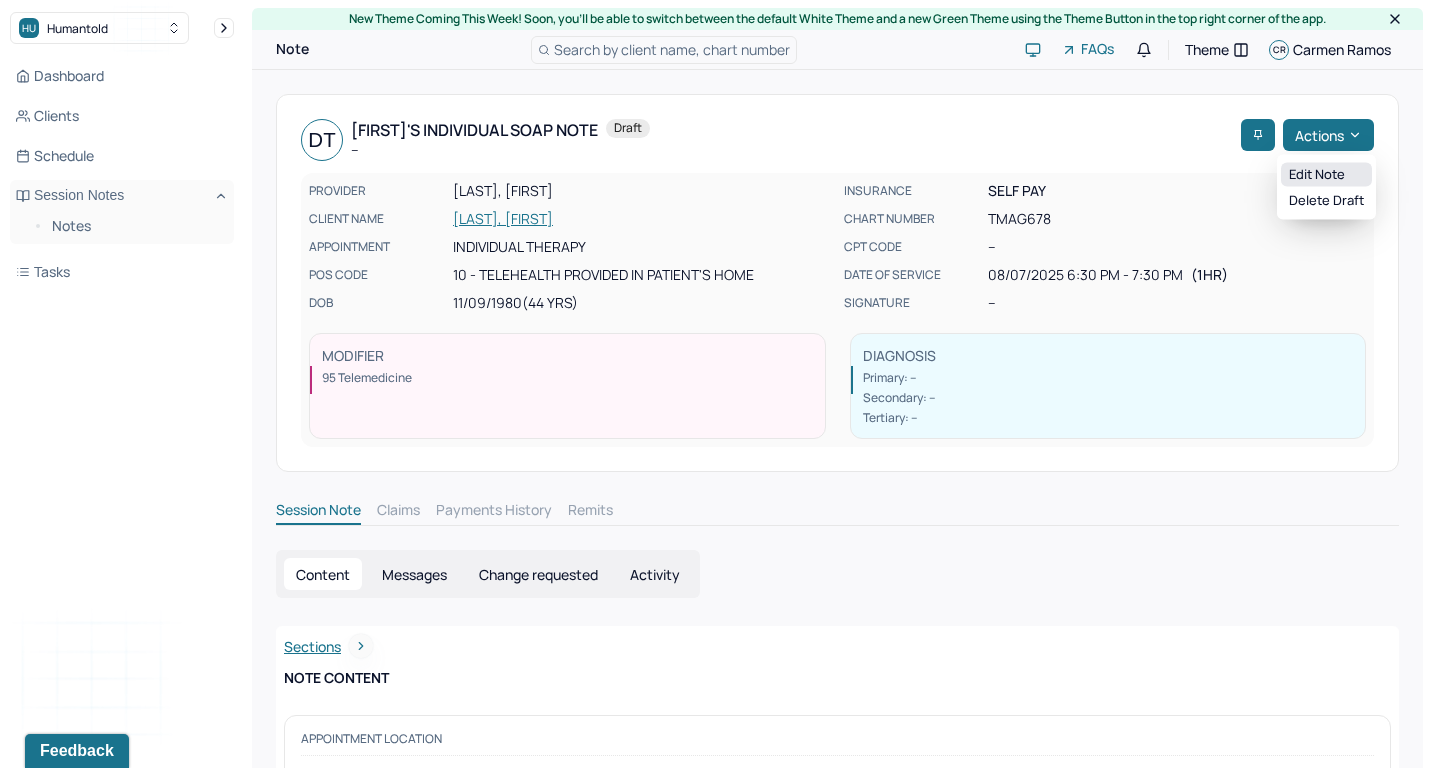 click on "Edit note" at bounding box center [1326, 175] 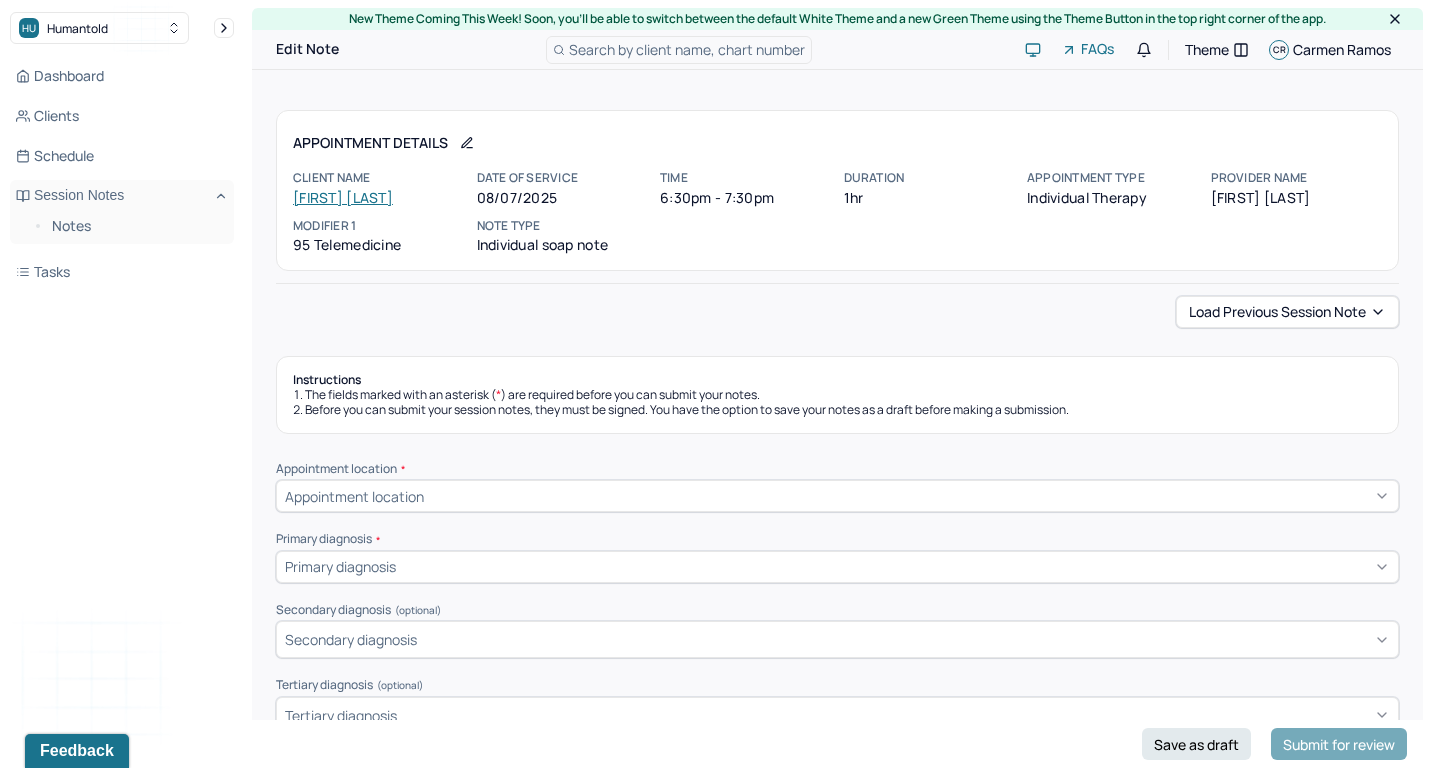 click on "Appointment location" at bounding box center [837, 496] 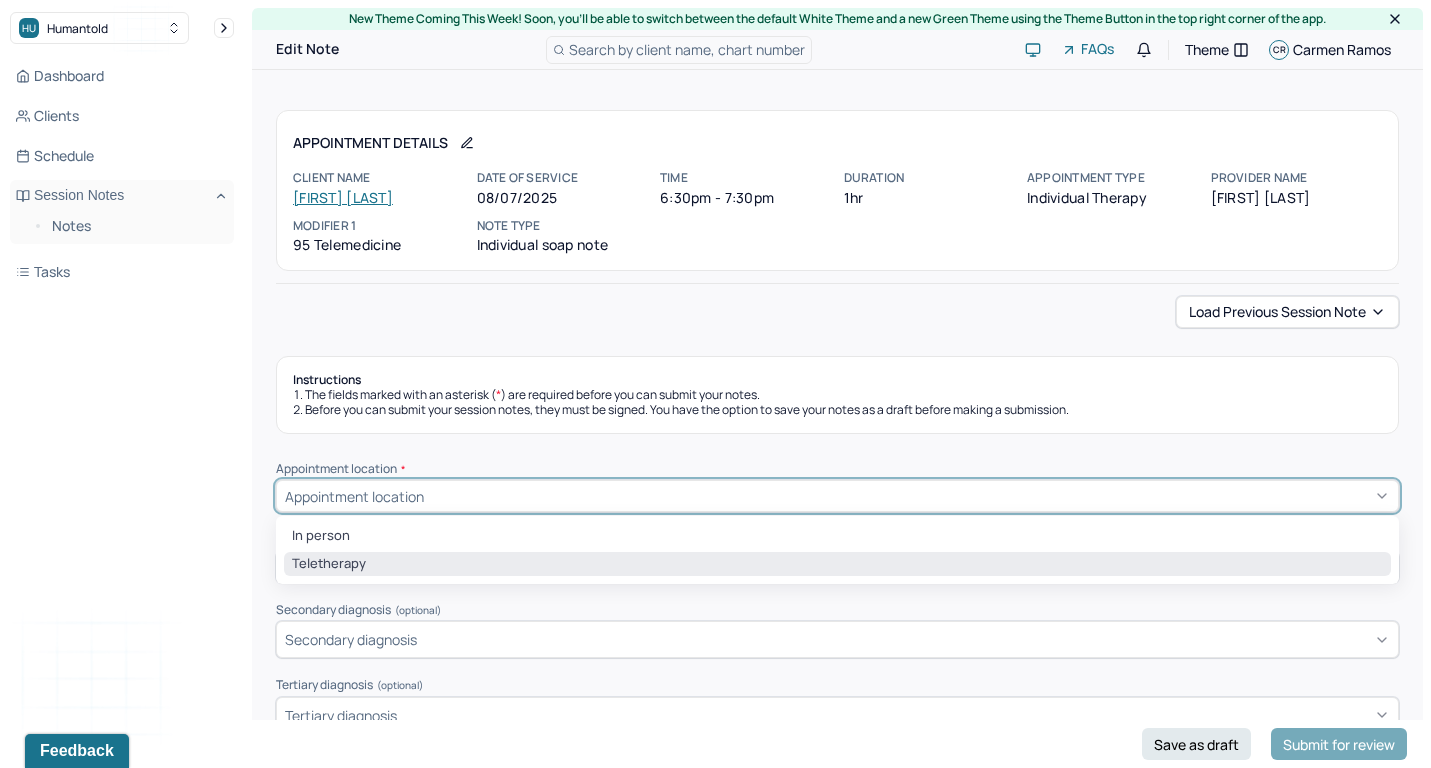 click on "Teletherapy" at bounding box center (837, 564) 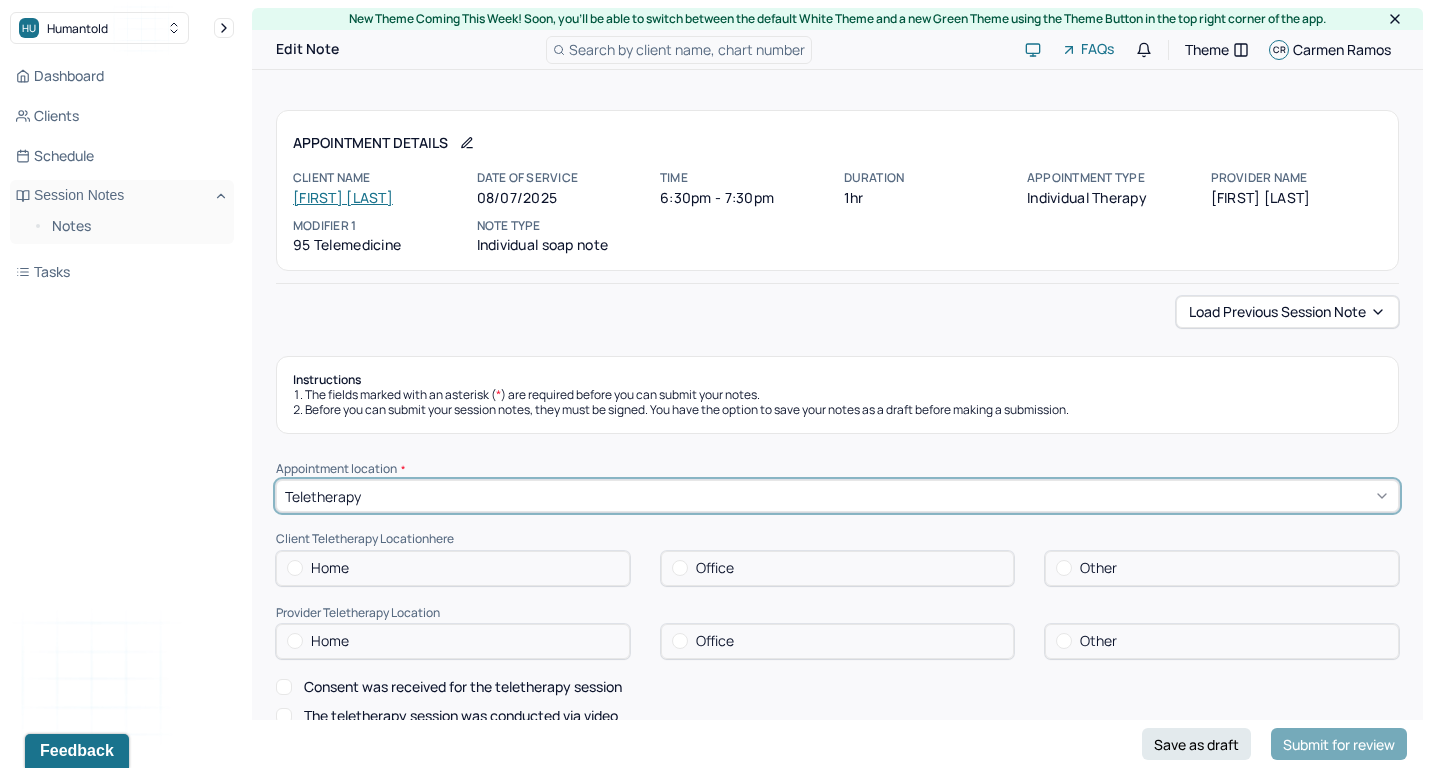 click on "Home" at bounding box center [453, 568] 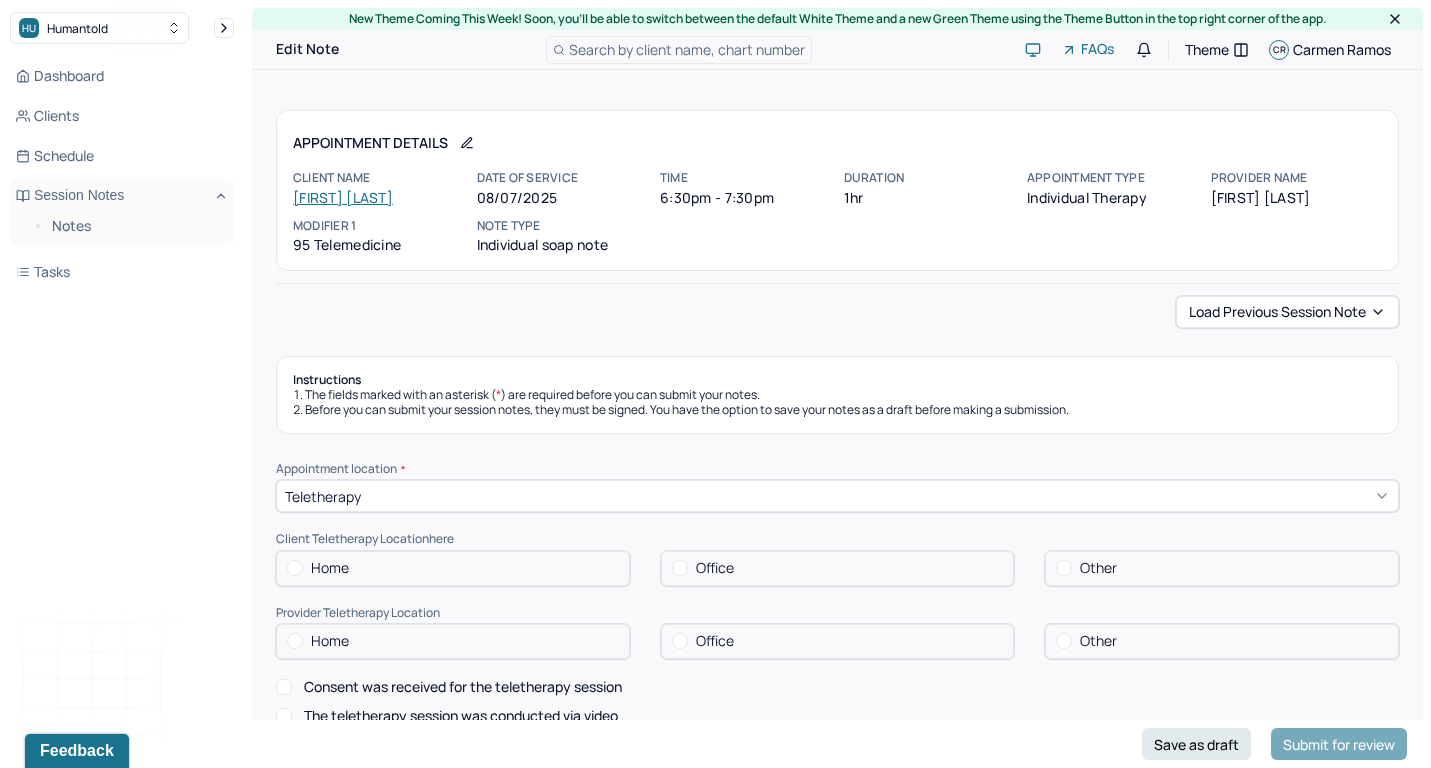 click on "Home" at bounding box center [453, 568] 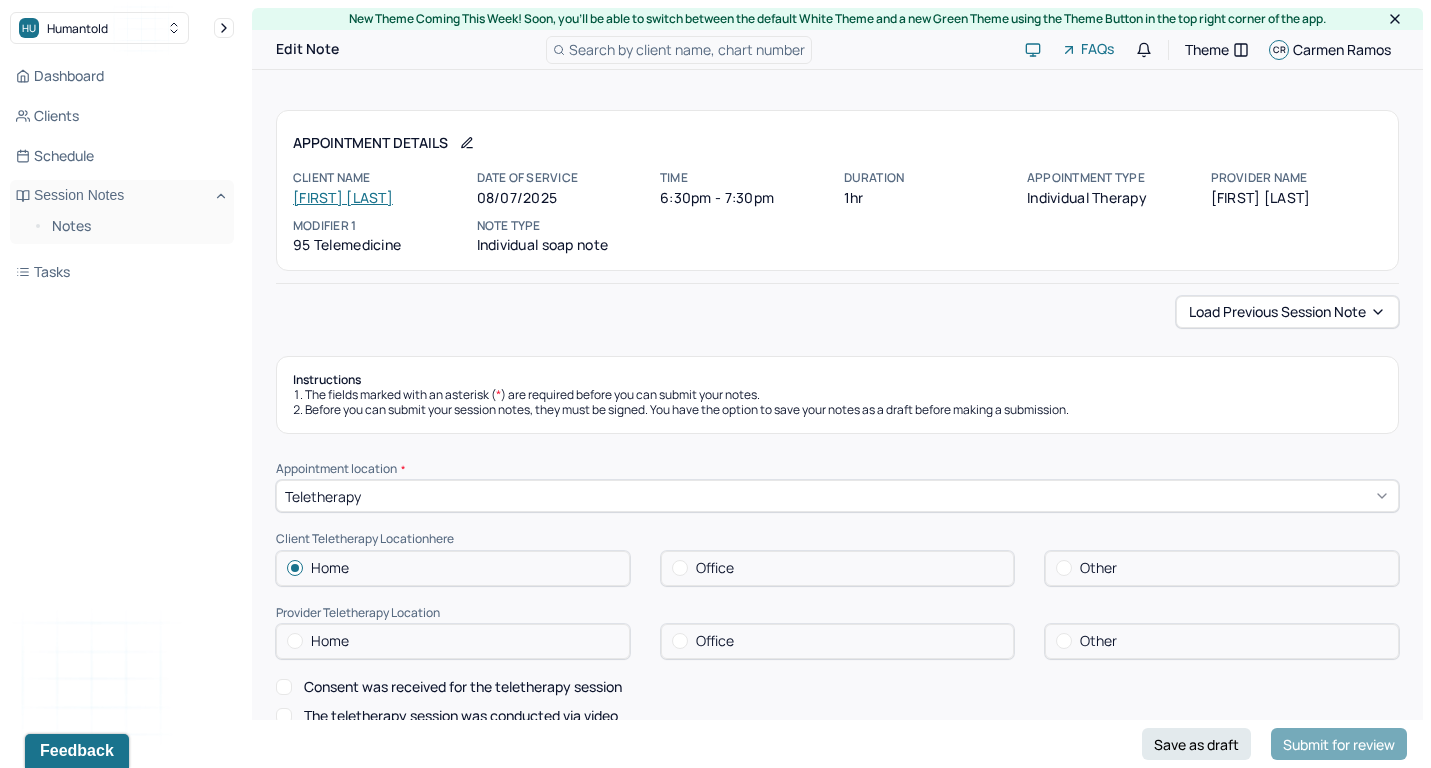 click on "Home" at bounding box center [453, 641] 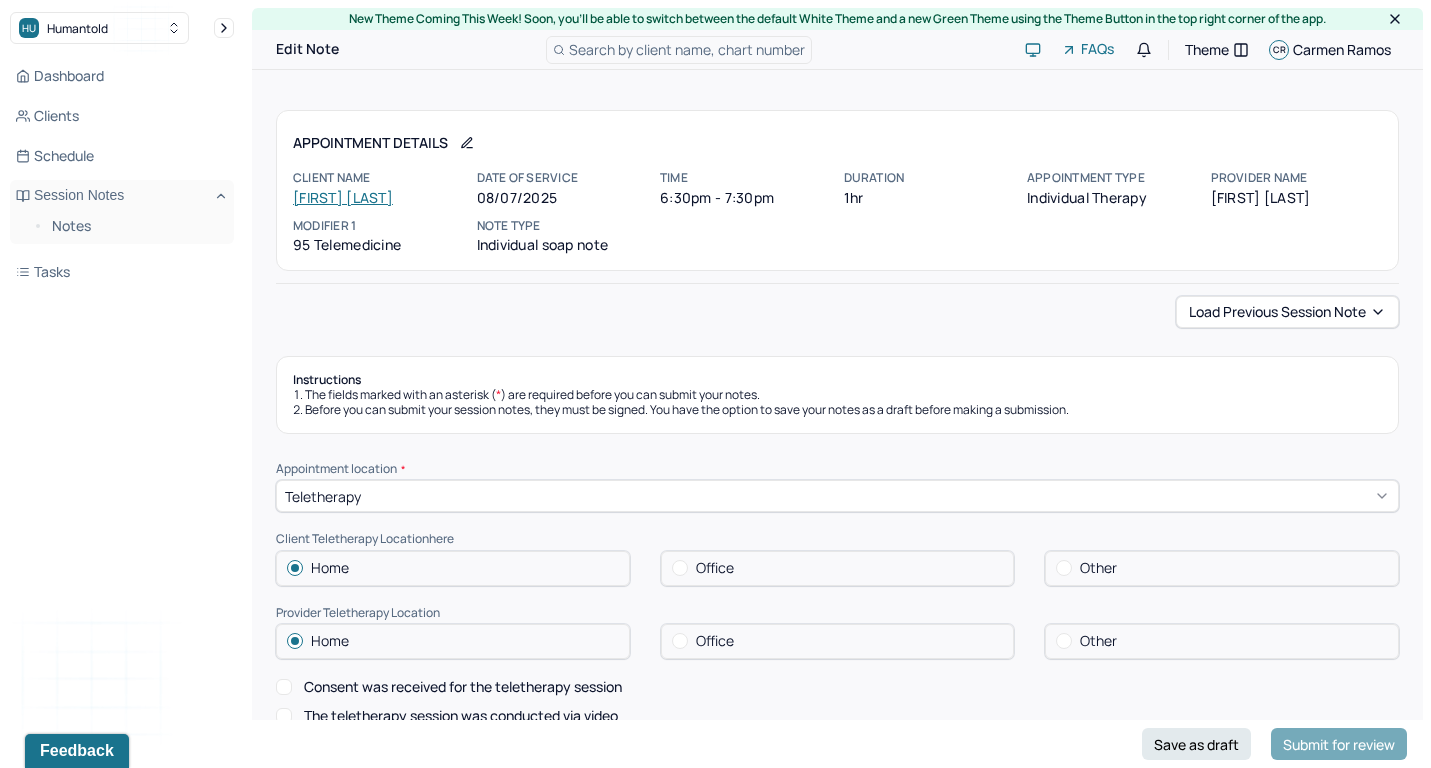 click on "Consent was received for the teletherapy session" at bounding box center (463, 687) 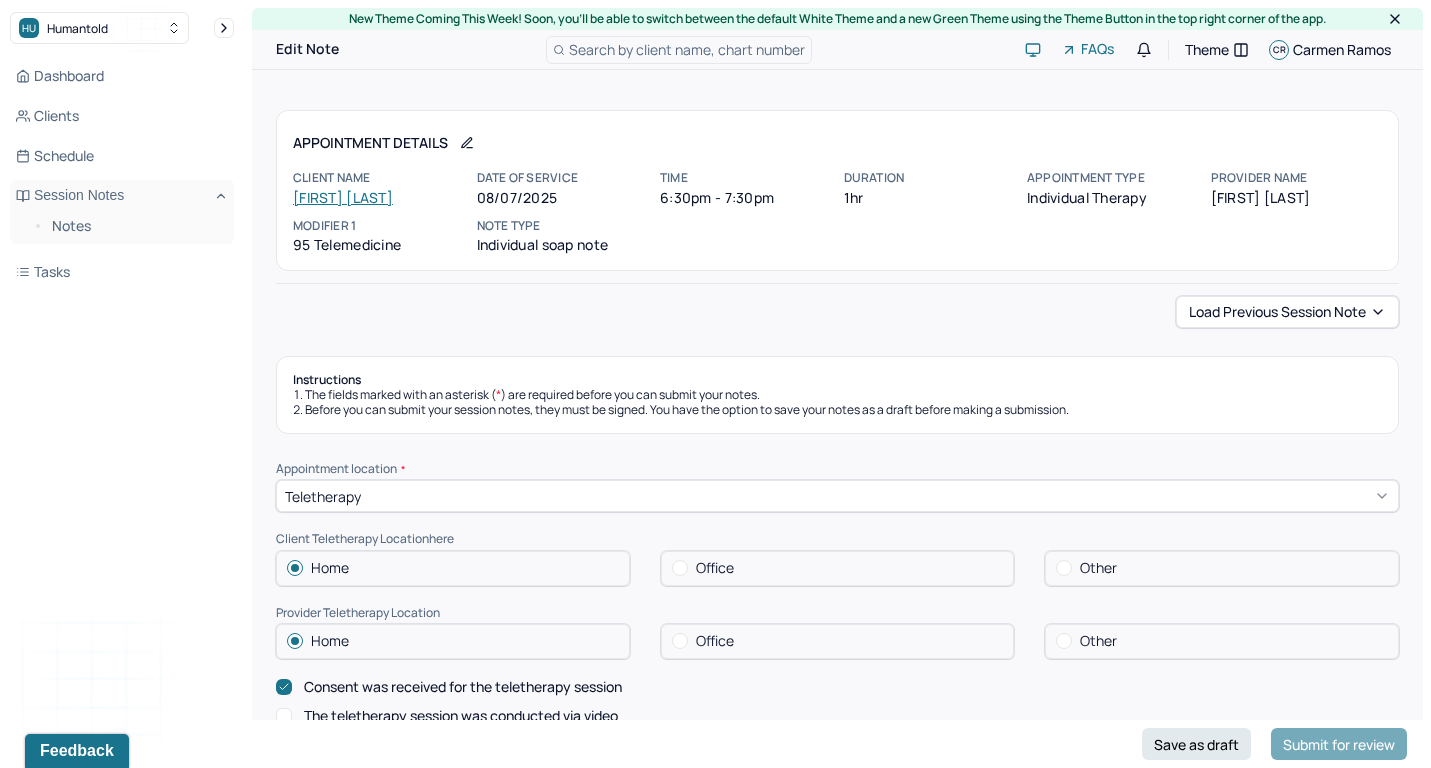 click on "The teletherapy session was conducted via video" at bounding box center [461, 716] 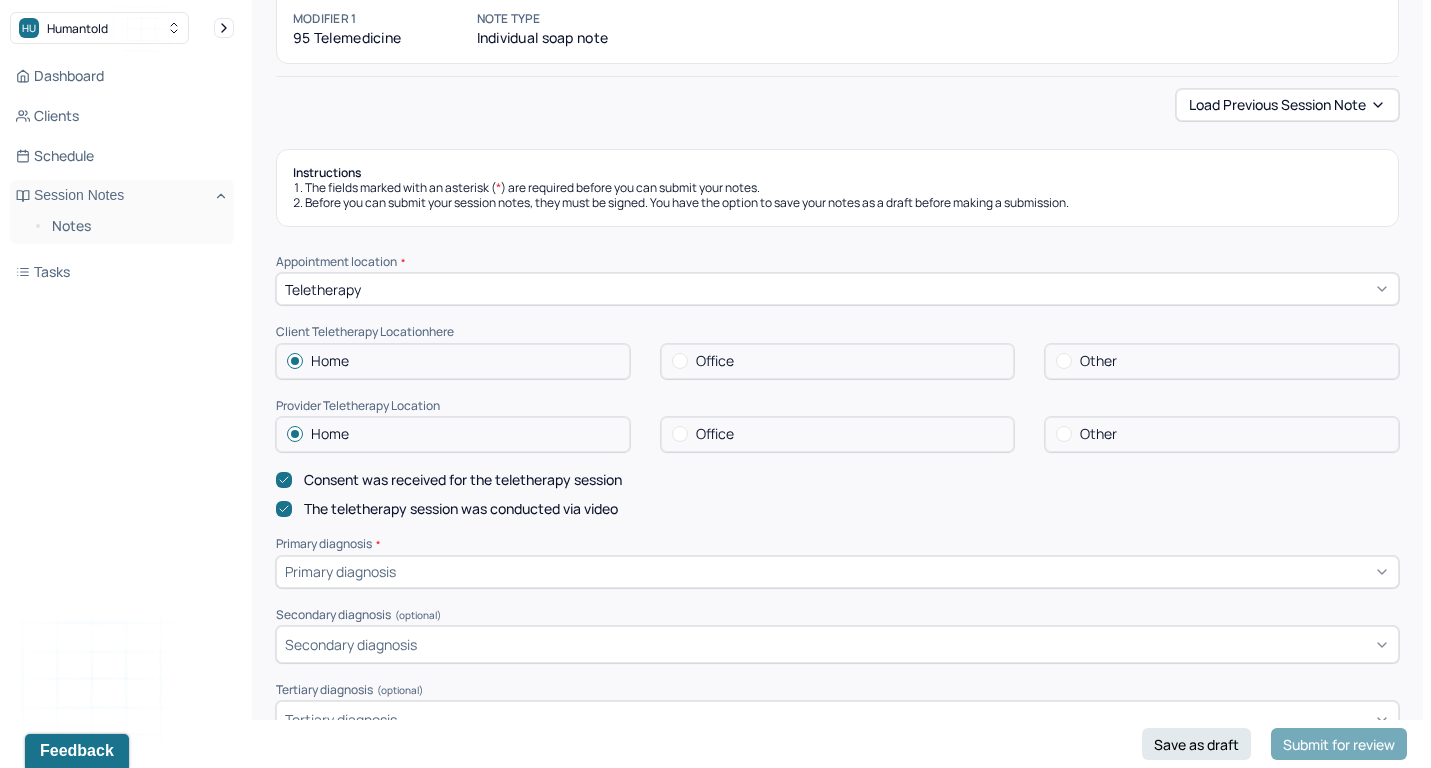 scroll, scrollTop: 241, scrollLeft: 0, axis: vertical 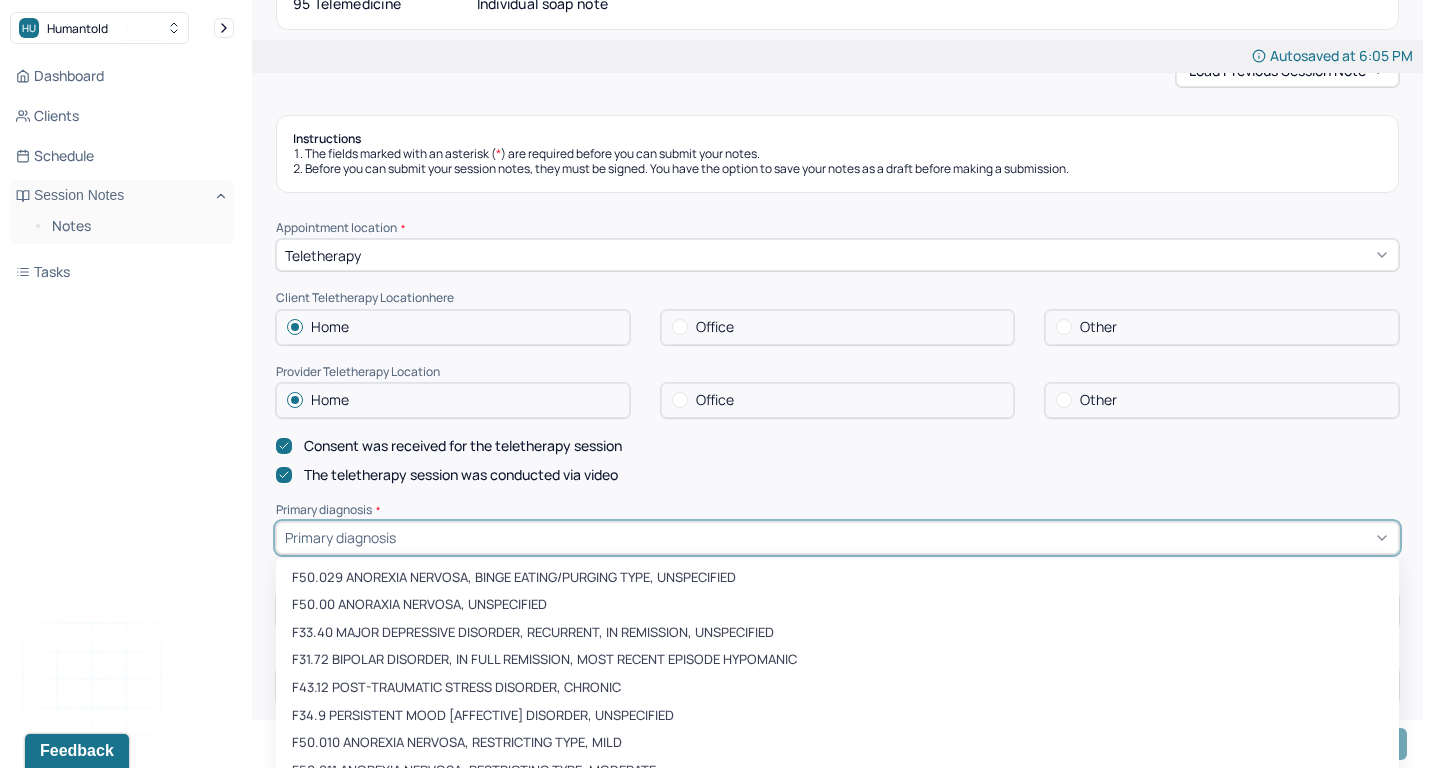 click on "F50.029 ANOREXIA NERVOSA, BINGE EATING/PURGING TYPE, UNSPECIFIED, 1 of 473. 473 results available. Use Up and Down to choose options, press Enter to select the currently focused option, press Escape to exit the menu, press Tab to select the option and exit the menu. Primary diagnosis F50.029 ANOREXIA NERVOSA, BINGE EATING/PURGING TYPE, UNSPECIFIED F50.00 ANORAXIA NERVOSA, UNSPECIFIED F33.40 MAJOR DEPRESSIVE DISORDER, RECURRENT, IN REMISSION, UNSPECIFIED F31.72 BIPOLAR DISORDER, IN FULL REMISSION, MOST RECENT EPISODE HYPOMANIC F43.12 POST-TRAUMATIC STRESS DISORDER, CHRONIC F34.9 PERSISTENT MOOD [AFFECTIVE] DISORDER, UNSPECIFIED F50.010 ANOREXIA NERVOSA, RESTRICTING TYPE, MILD F50.011 ANOREXIA NERVOSA, RESTRICTING TYPE, MODERATE F50.012 ANOREXIA NERVOSA, RESTRICTING TYPE, SEVERE F50.013 ANOREXIA NERVOSA, RESTRICTING TYPE, EXTREME F50.014 ANOREXIA NERVOSA, RESTRICTING TYPE, IN REMISSION F50.019 ANOREXIA NERVOSA, RESTRICTING TYPE, UNSPECIFIED F42.2 MIXED OBSESSIONAL THOUGHTS AND ACTS F50.21 BULIMIA NERVOSA, MILD" at bounding box center [837, 538] 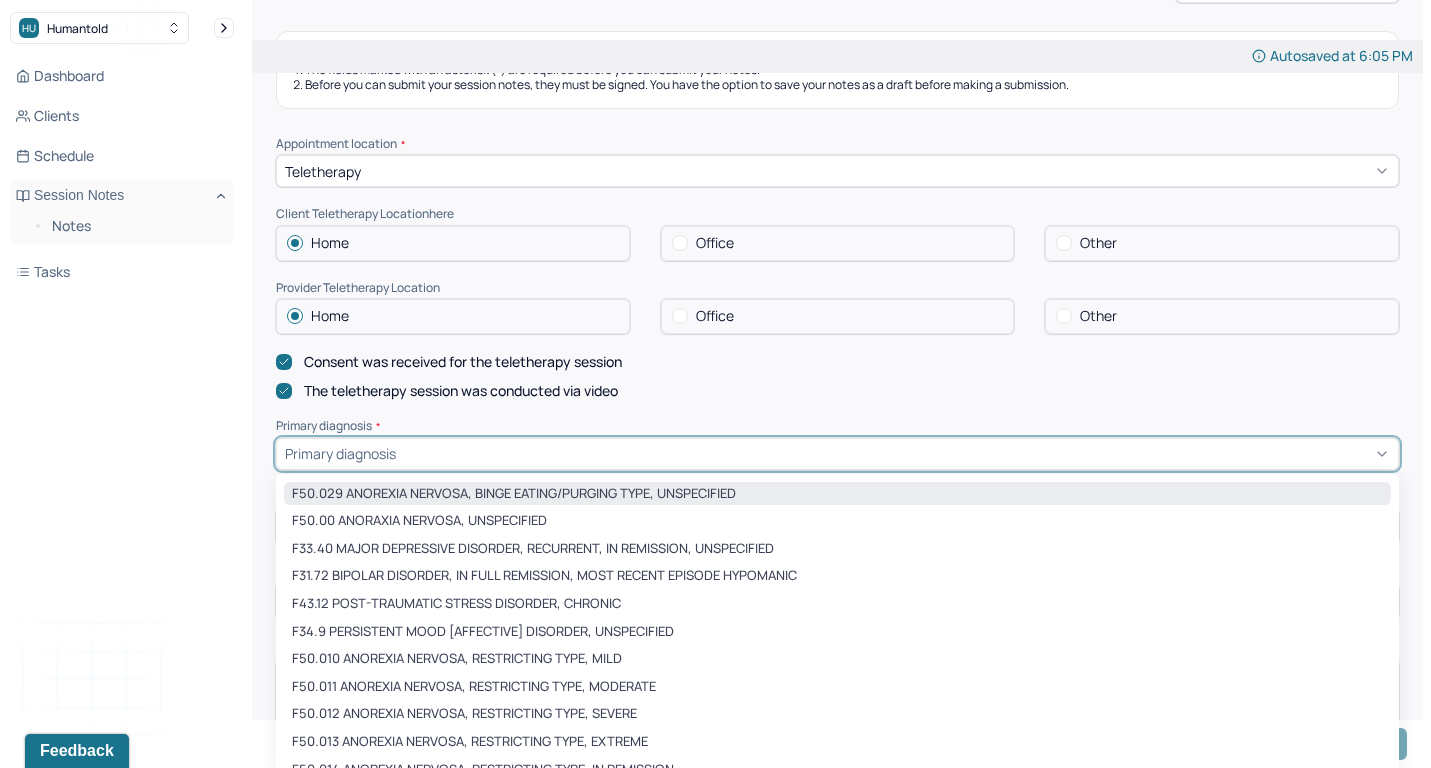 scroll, scrollTop: 326, scrollLeft: 0, axis: vertical 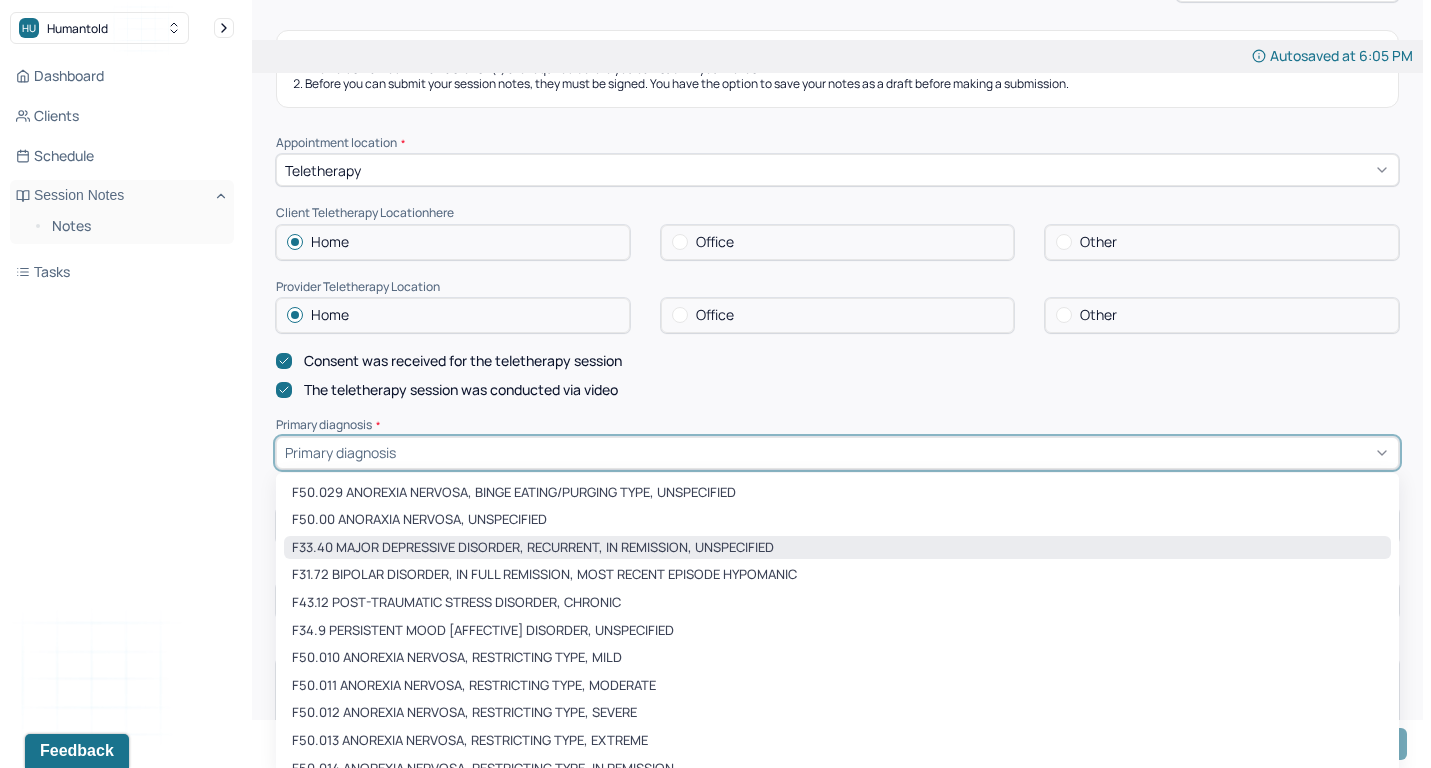 paste on "F43.23" 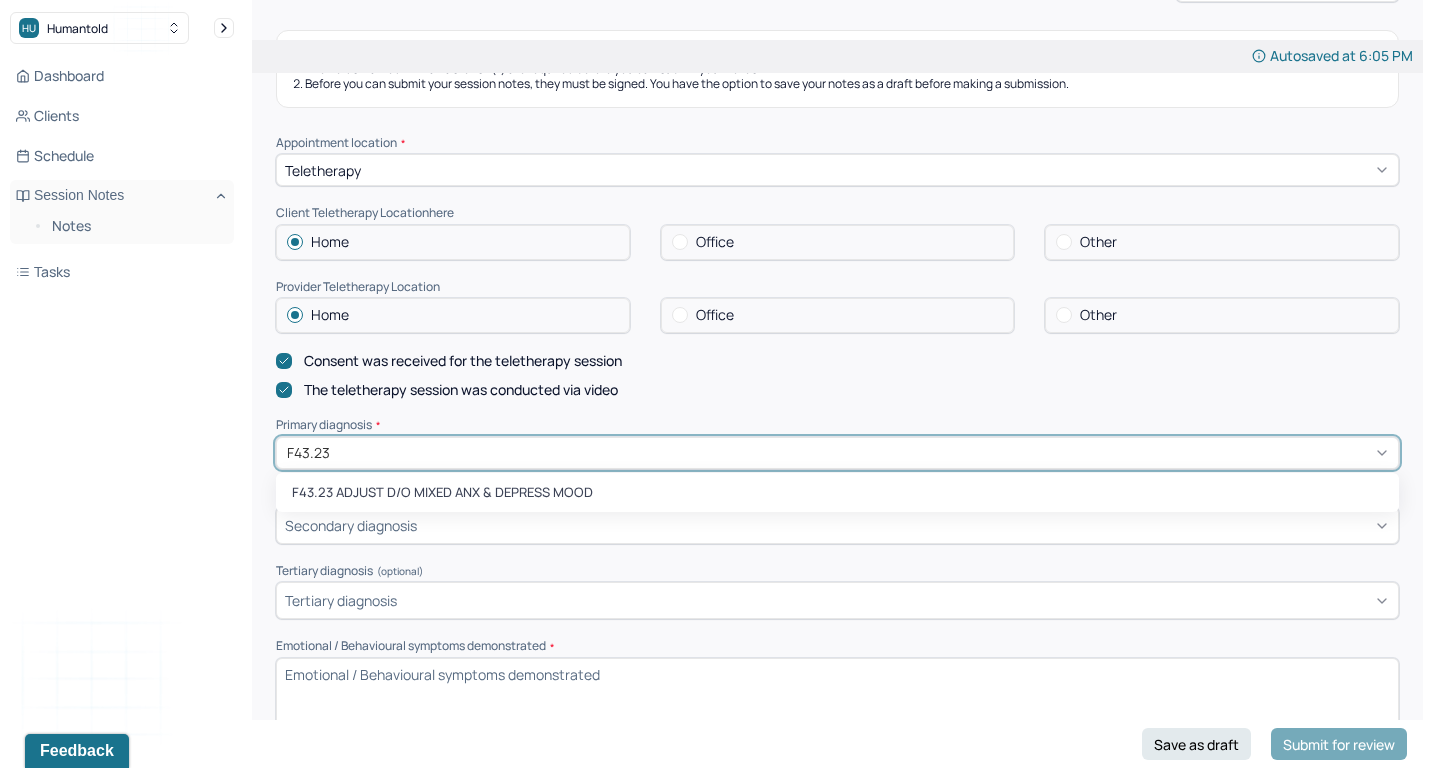 type on "F43.23" 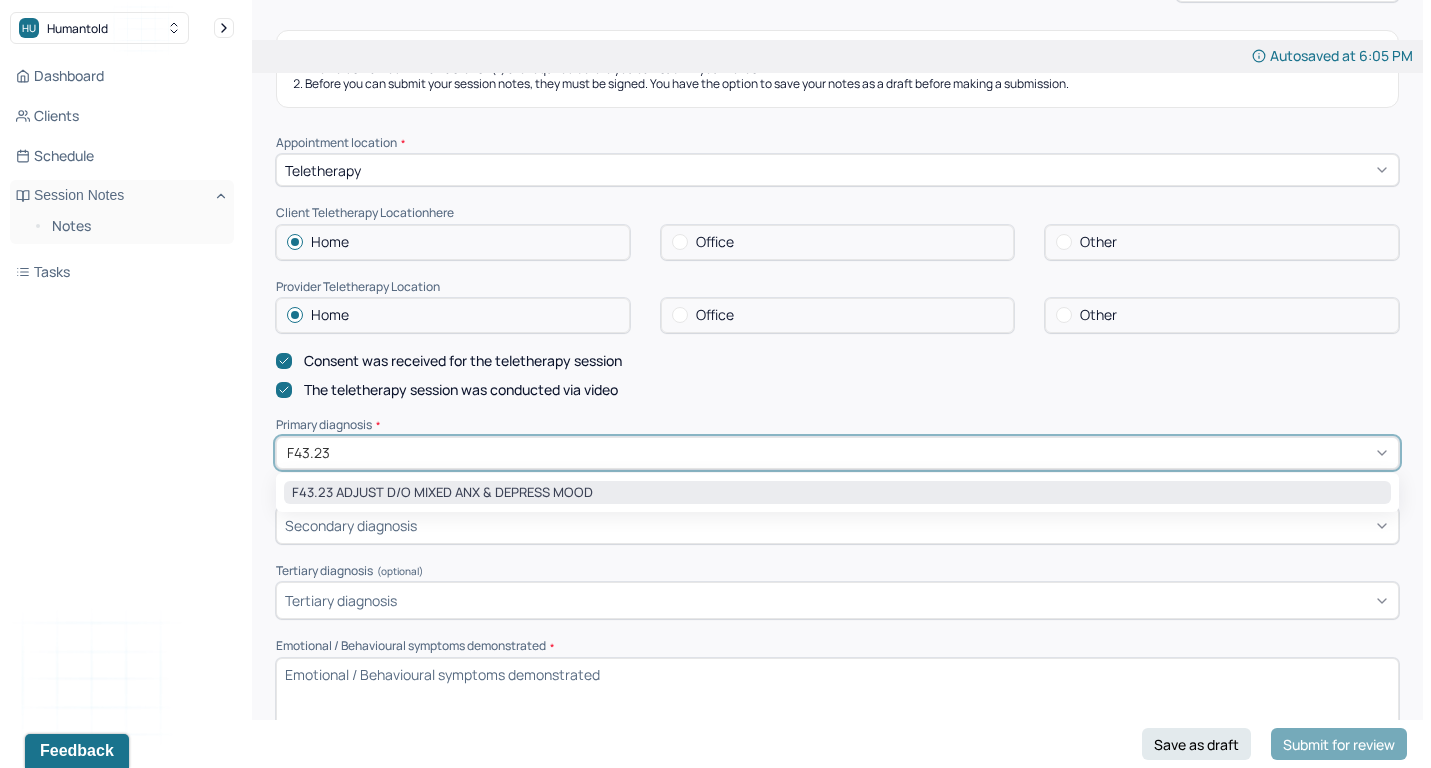 click on "F43.23 ADJUST D/O MIXED ANX & DEPRESS MOOD" at bounding box center (837, 493) 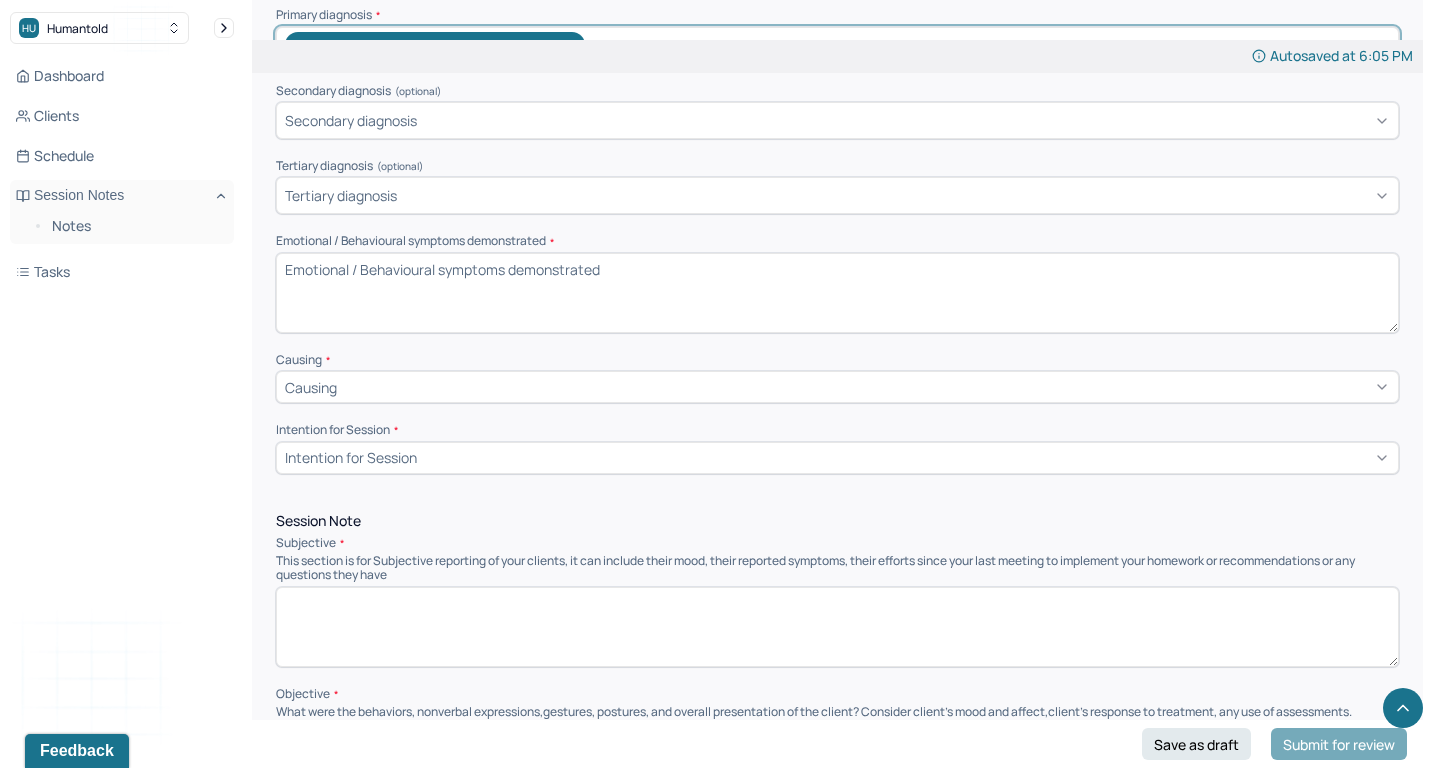 scroll, scrollTop: 737, scrollLeft: 0, axis: vertical 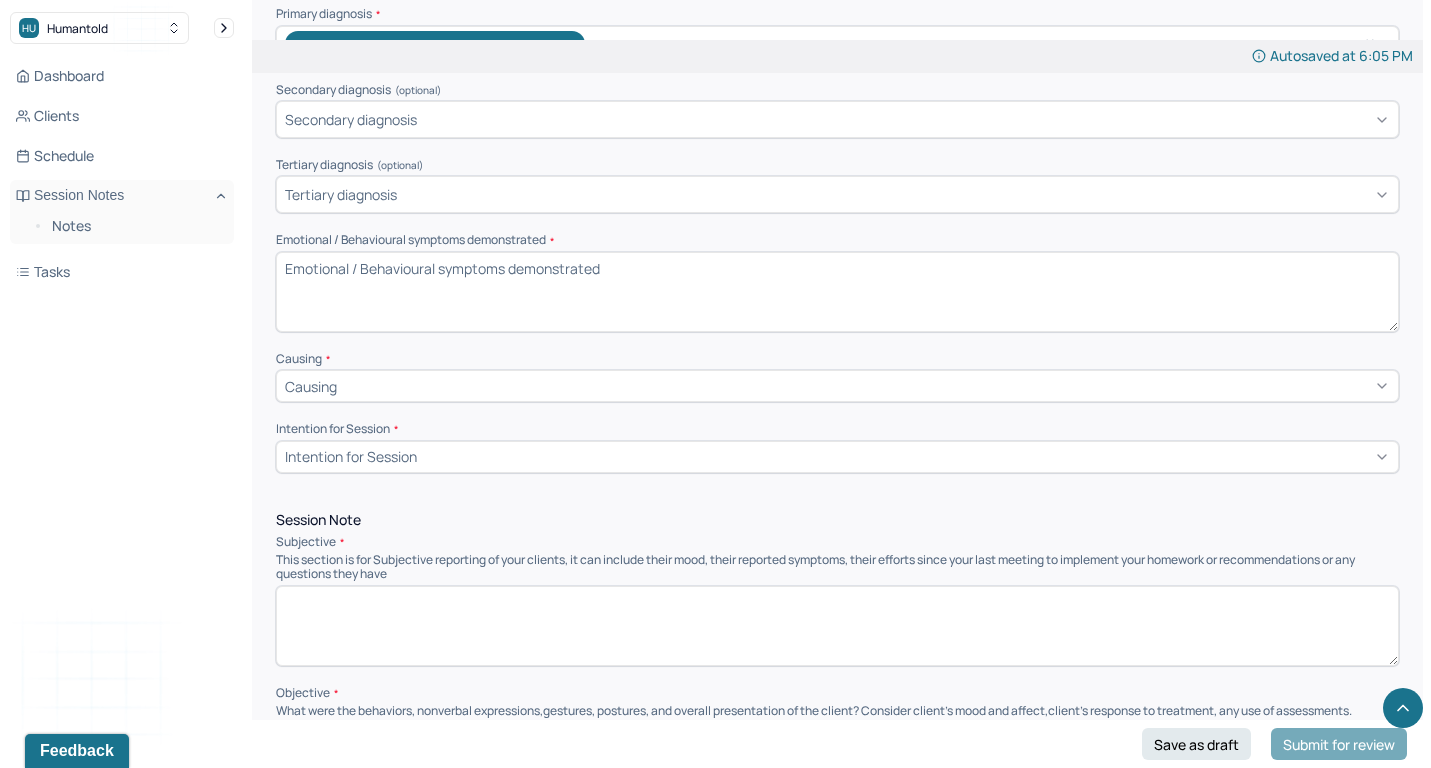 click on "Emotional / Behavioural symptoms demonstrated *" at bounding box center (837, 292) 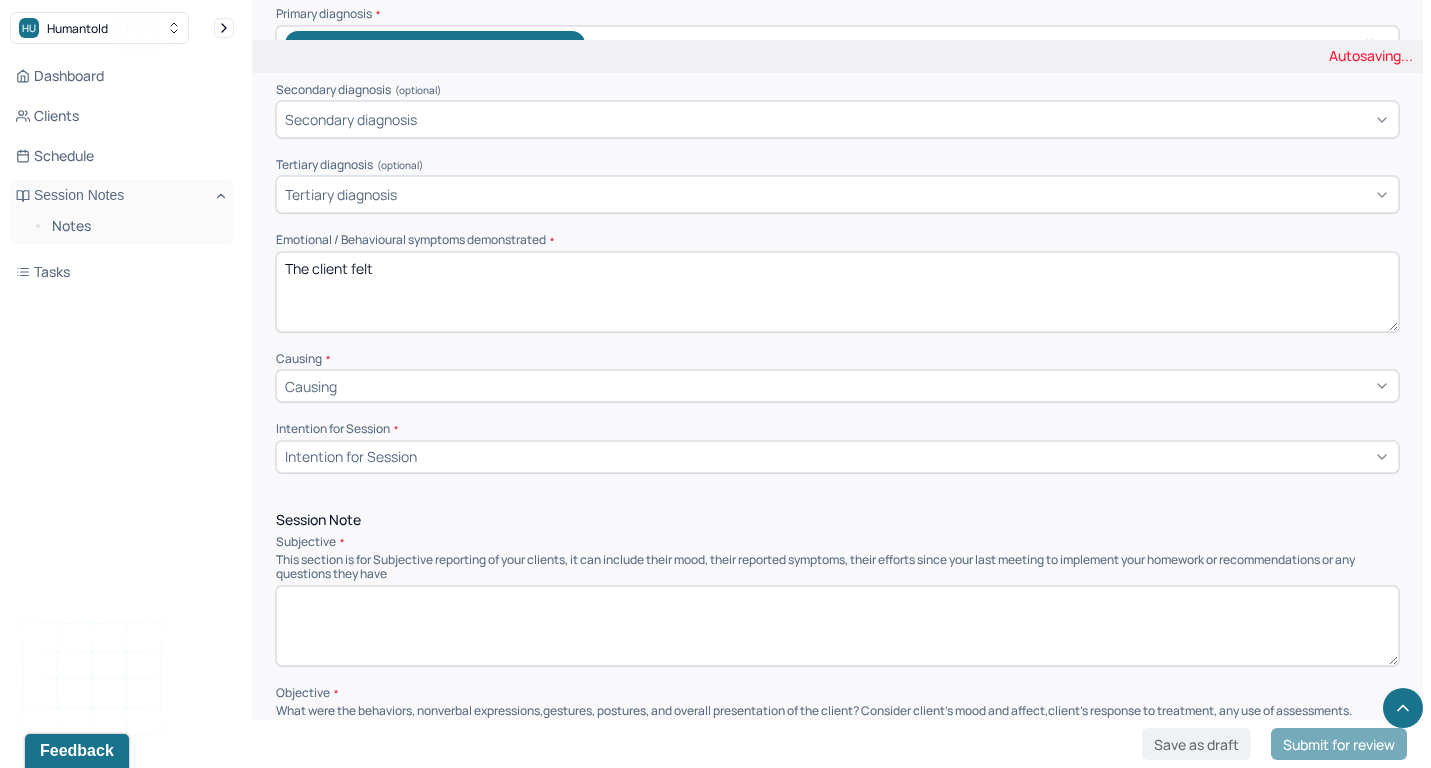 type on "The client felt" 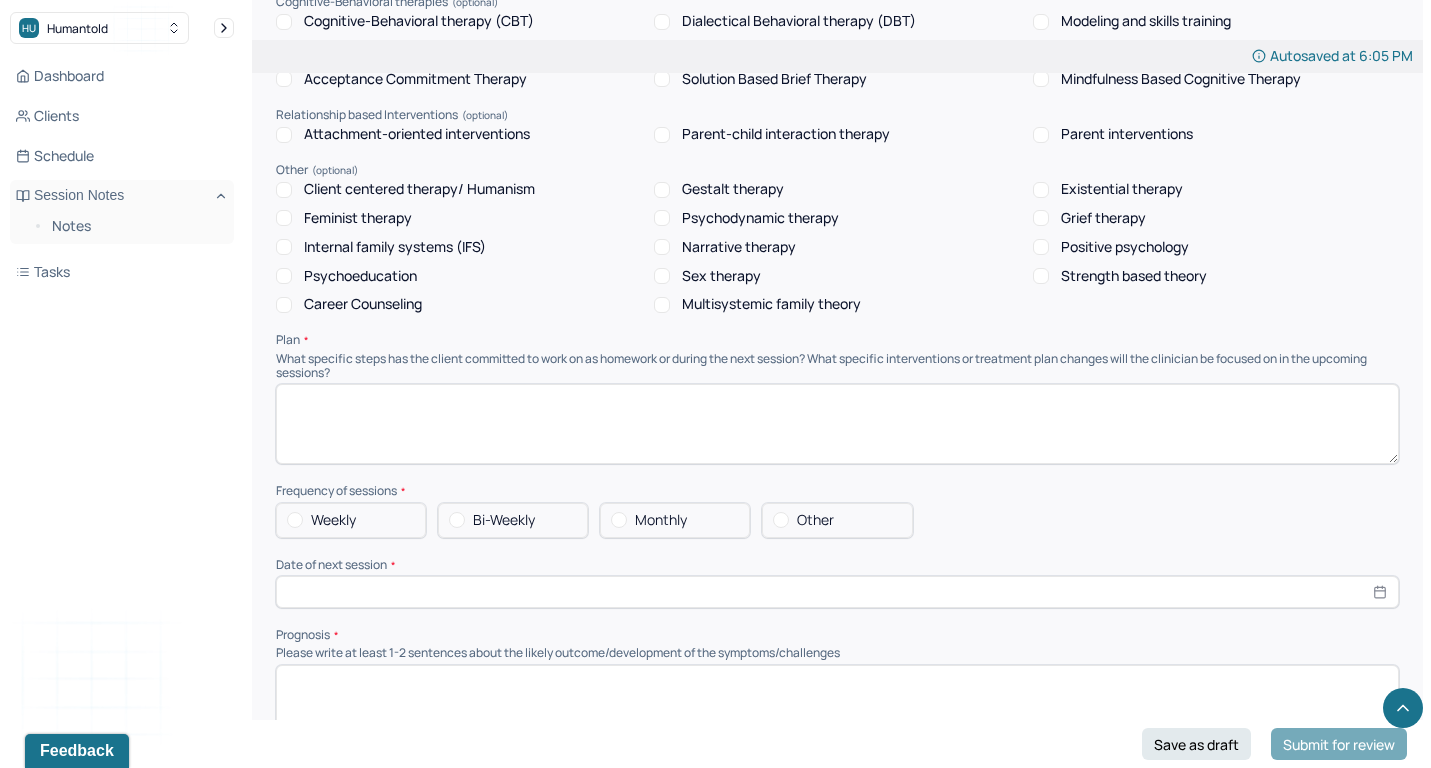 scroll, scrollTop: 1859, scrollLeft: 0, axis: vertical 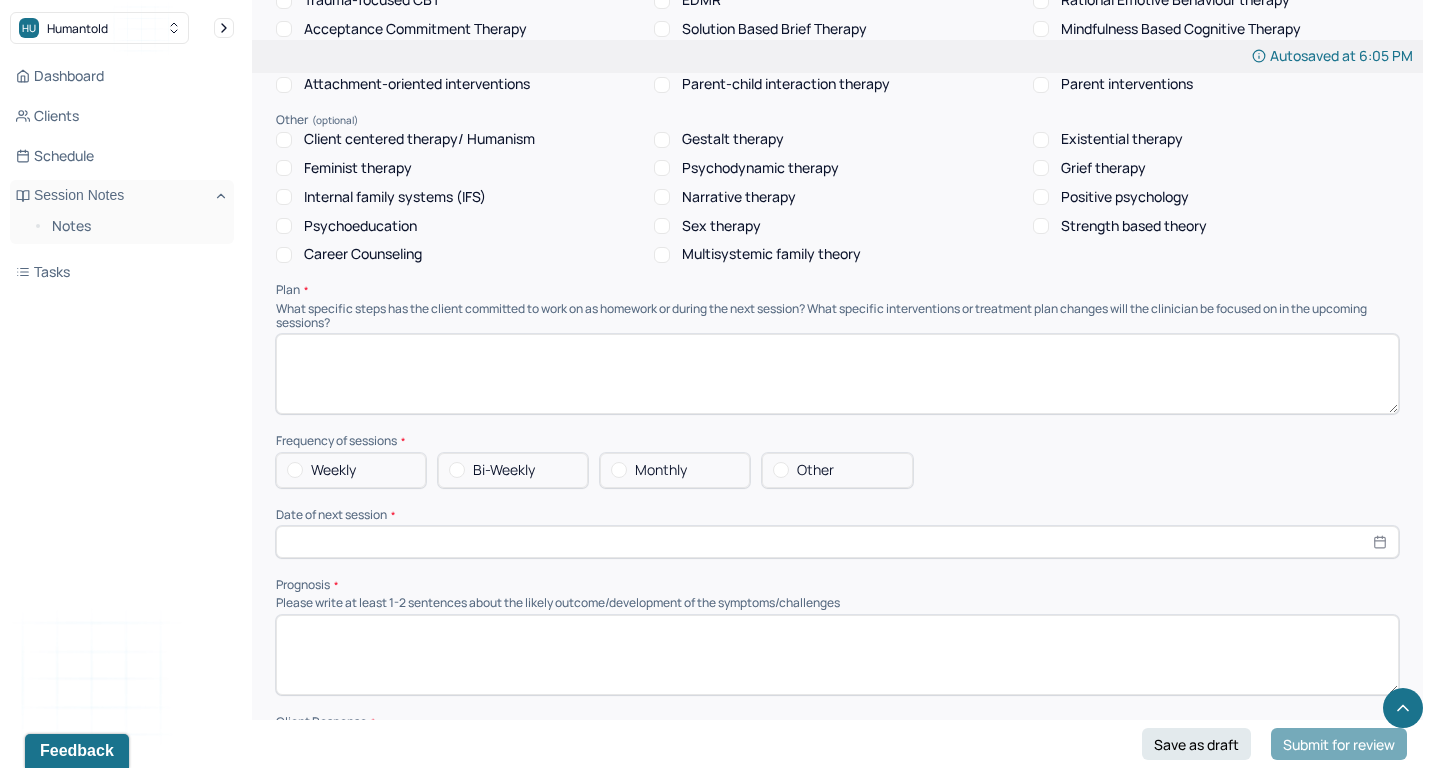 type on "The client reported" 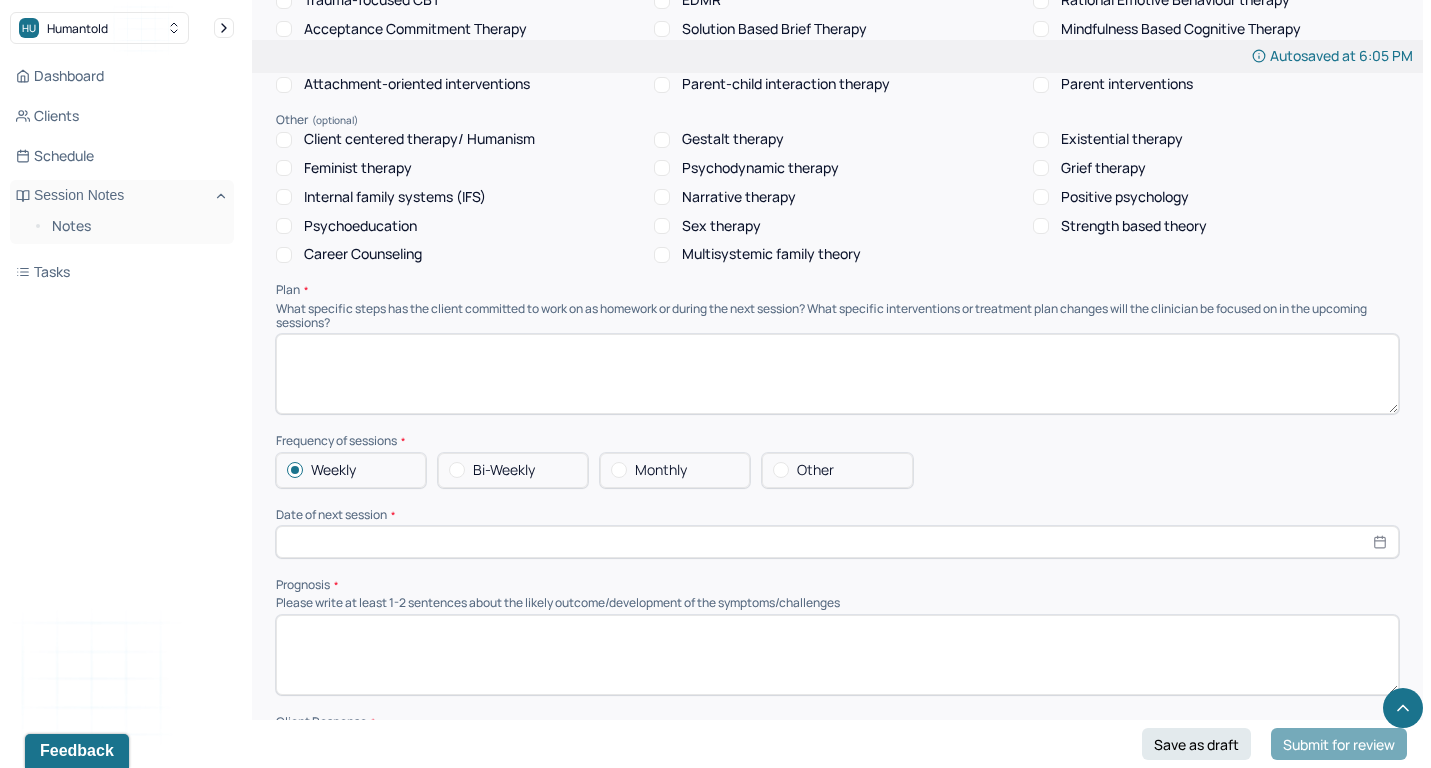 click at bounding box center (837, 542) 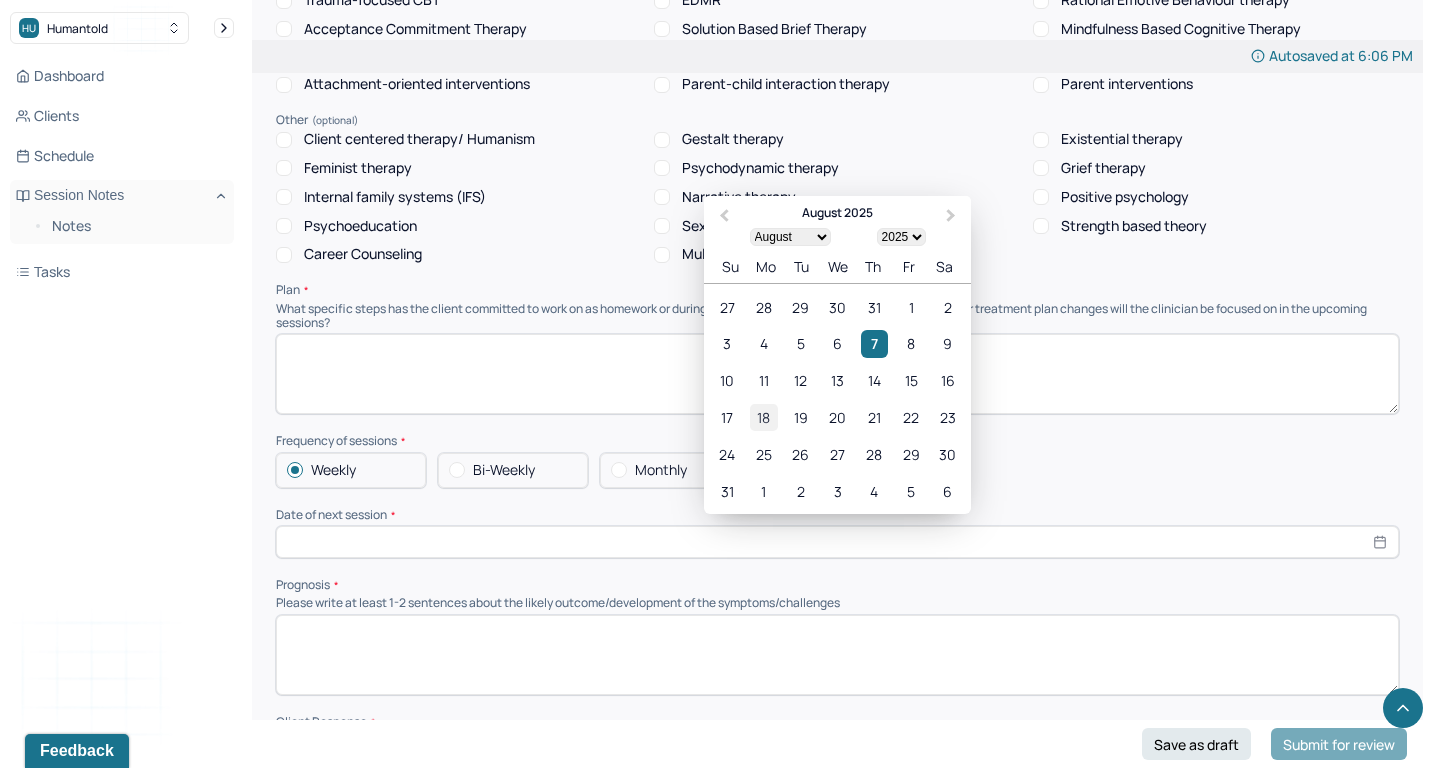 click on "18" at bounding box center [763, 417] 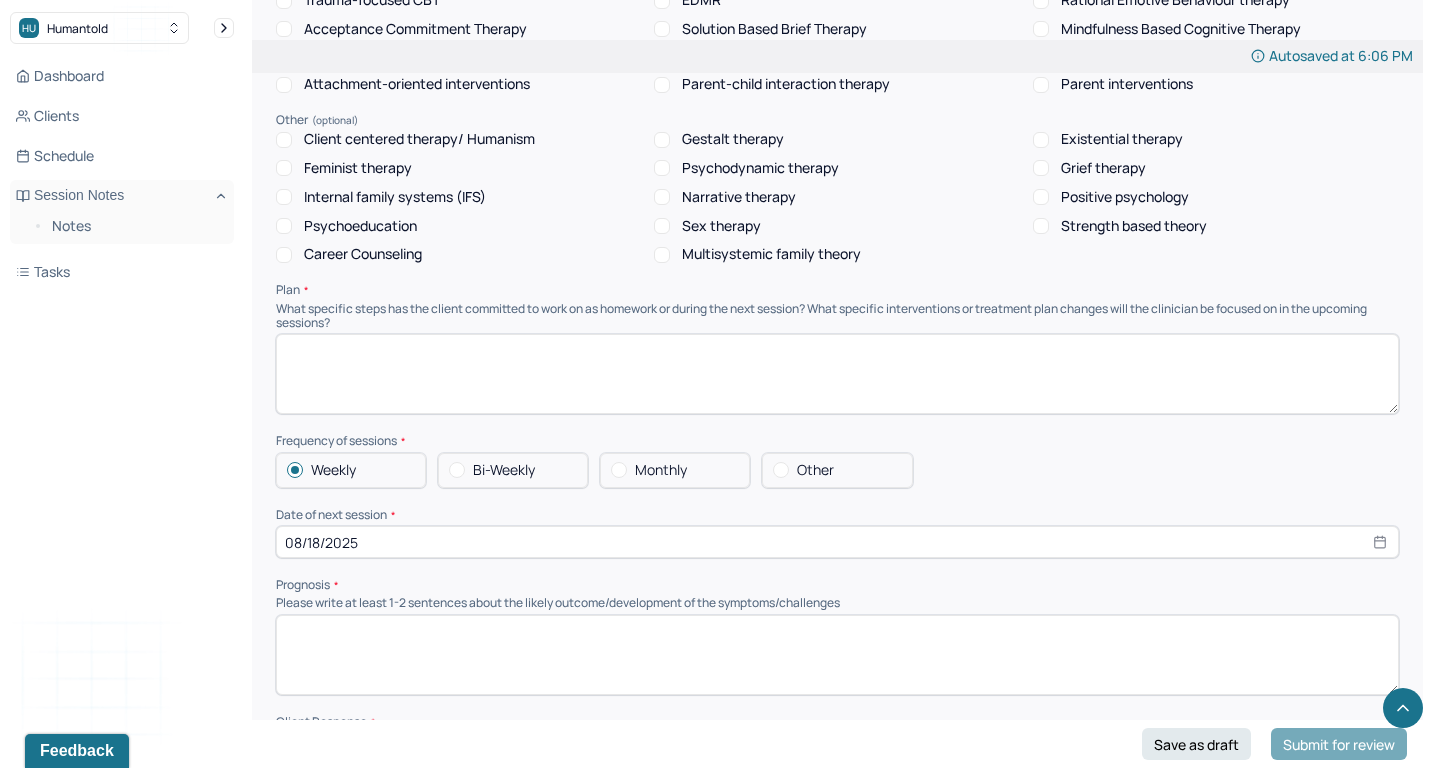 click on "Therapy Intervention Techniques Please select at least 1 intervention used Cognitive-Behavioral therapies Cognitive-Behavioral therapy (CBT) Dialectical Behavioral therapy (DBT) Modeling and skills training Trauma-focused CBT EDMR Rational Emotive Behaviour therapy Acceptance Commitment Therapy Solution Based Brief Therapy Mindfulness Based Cognitive Therapy Relationship based Interventions Attachment-oriented interventions Parent-child interaction therapy Parent interventions Other Client centered therapy/ Humanism Gestalt therapy Existential therapy Feminist therapy Psychodynamic therapy Grief therapy Internal family systems (IFS) Narrative therapy Positive psychology Psychoeducation Sex therapy Strength based theory Career Counseling Multisystemic family theory Plan What specific steps has the client committed to work on as homework or during the next session? What specific interventions or treatment plan changes will the clinician be focused on in the upcoming sessions? Frequency of sessions Weekly Other" at bounding box center [837, 359] 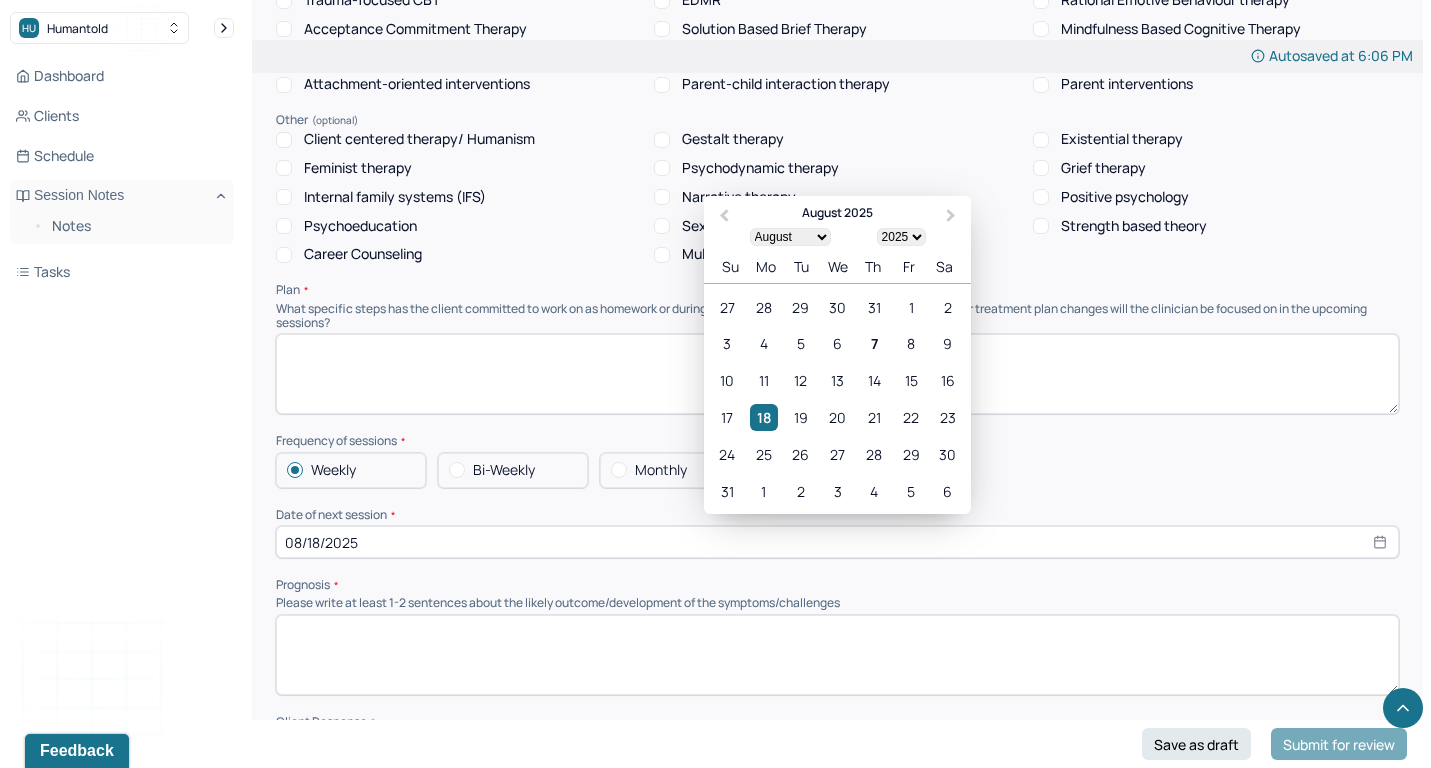 click on "08/18/2025" at bounding box center (837, 542) 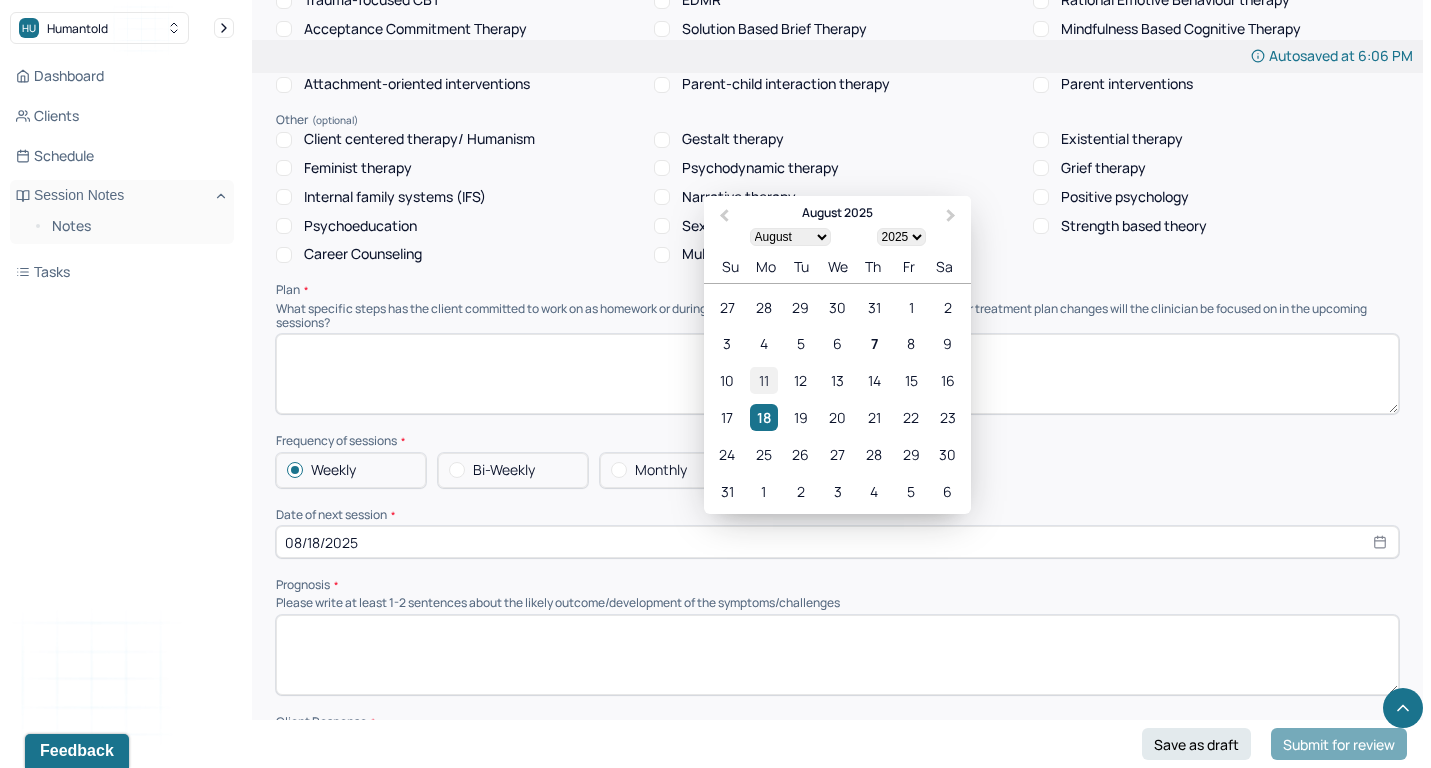 click on "11" at bounding box center [763, 380] 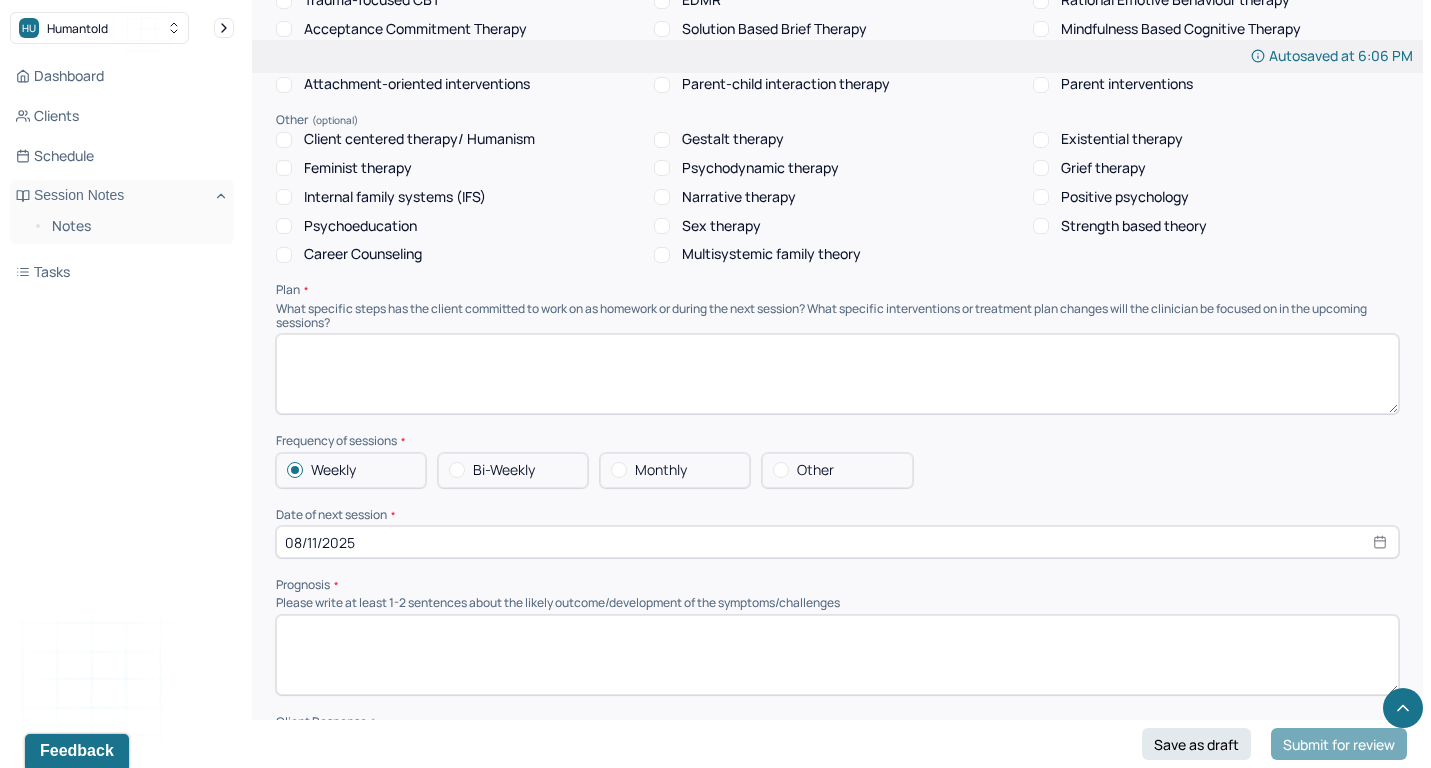 click at bounding box center [837, 655] 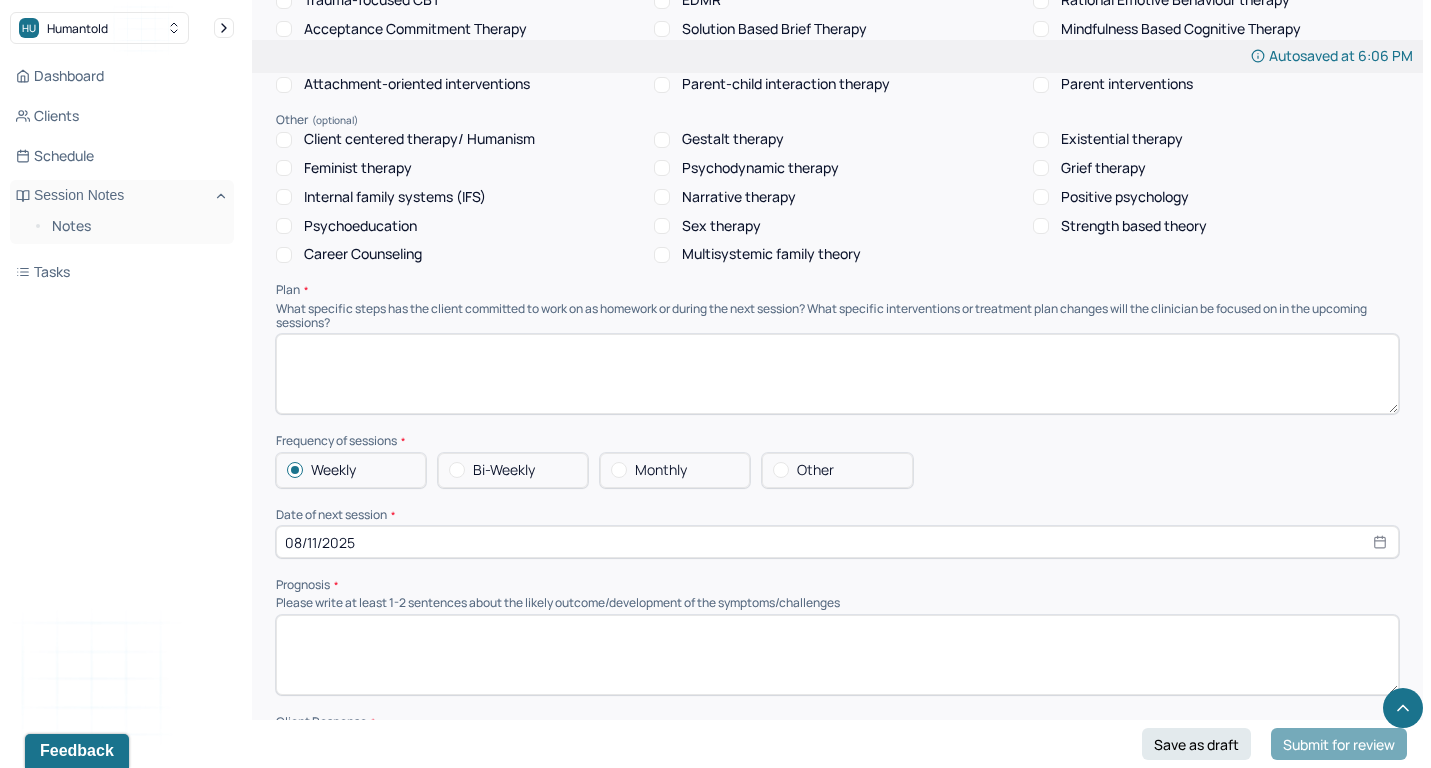click at bounding box center [837, 374] 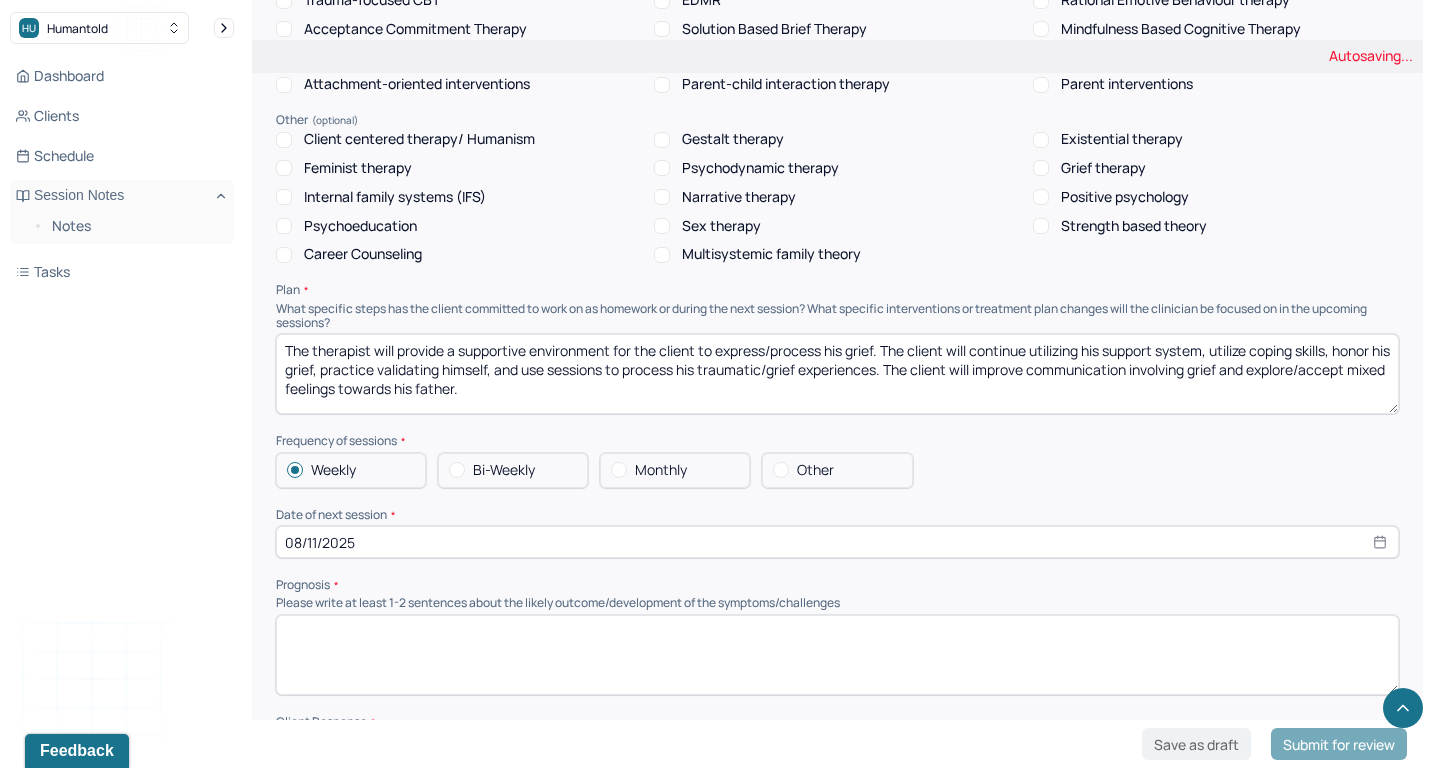 scroll, scrollTop: 0, scrollLeft: 0, axis: both 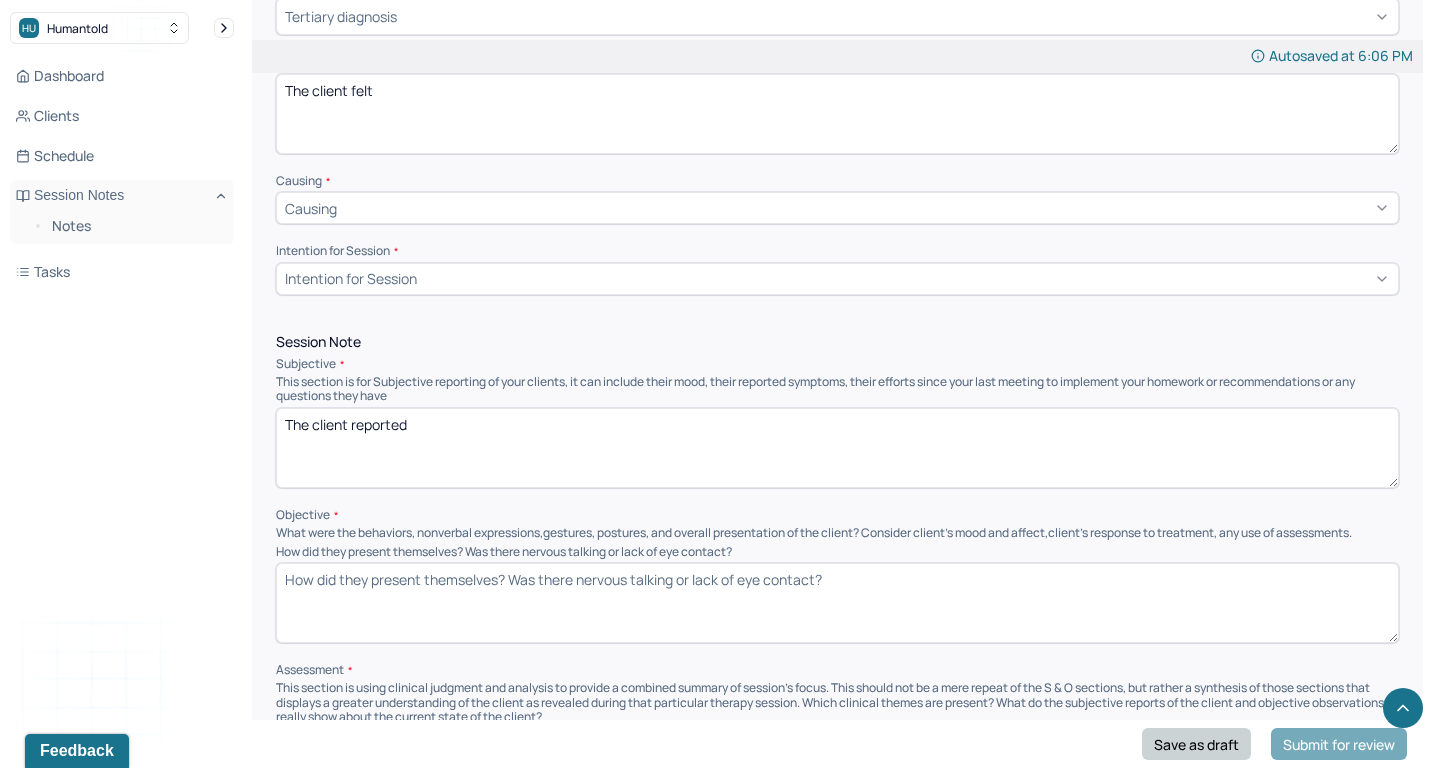 type on "The therapist will provide a supportive environment for the client to express/process his grief. The client will continue utilizing his support system, utilize coping skills, honor his grief, practice validating himself, and use sessions to process his traumatic/grief experiences. The client will improve communication involving grief and explore/accept mixed feelings towards his father." 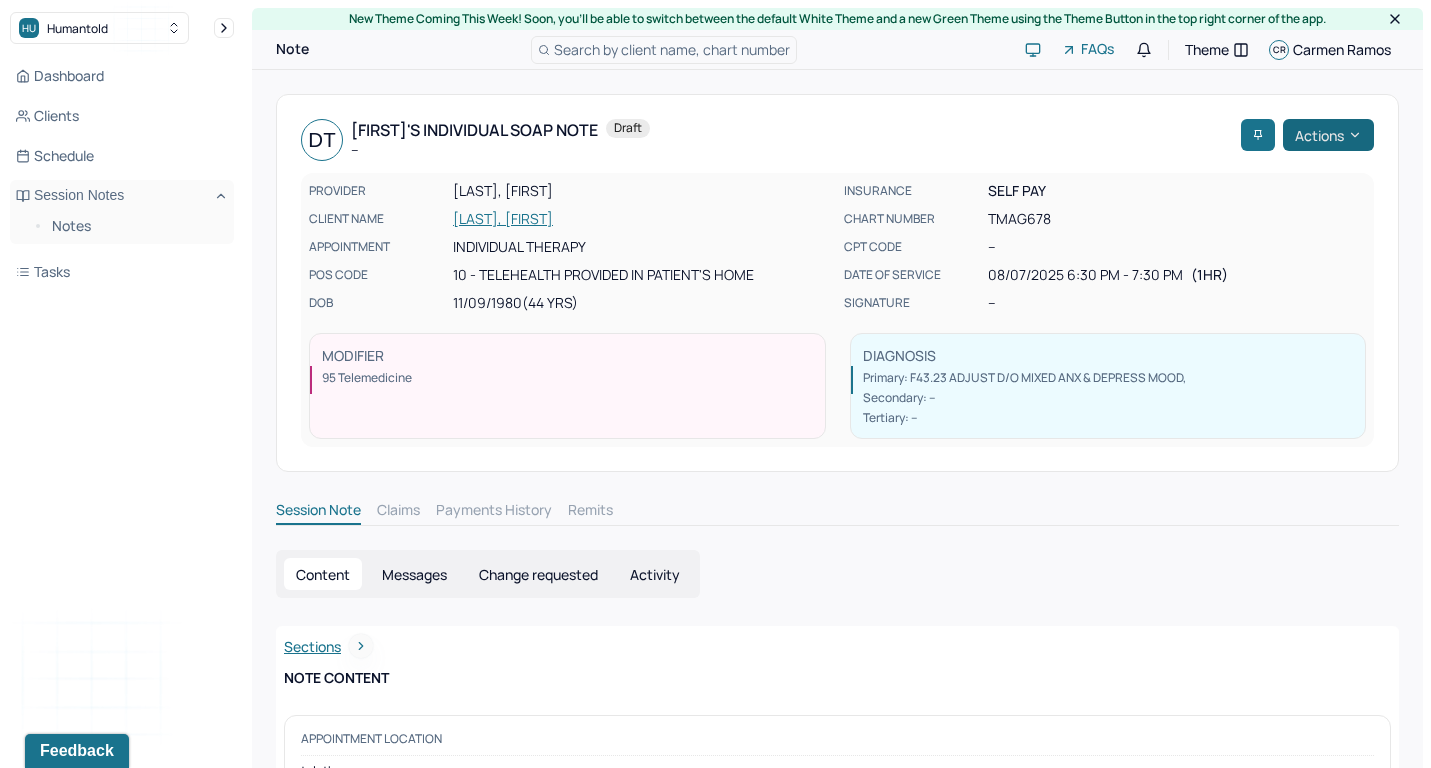 scroll, scrollTop: 0, scrollLeft: 0, axis: both 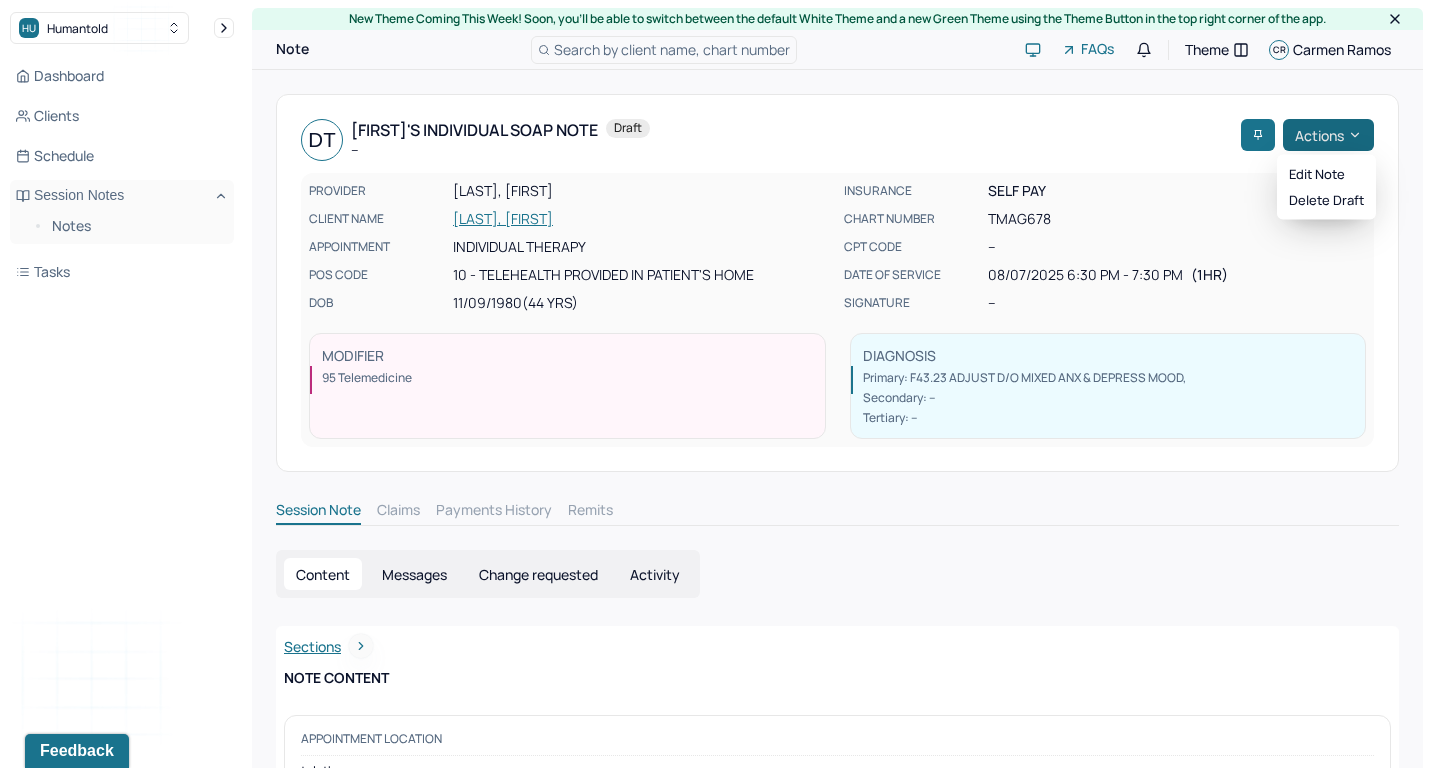 click on "Actions" at bounding box center (1328, 135) 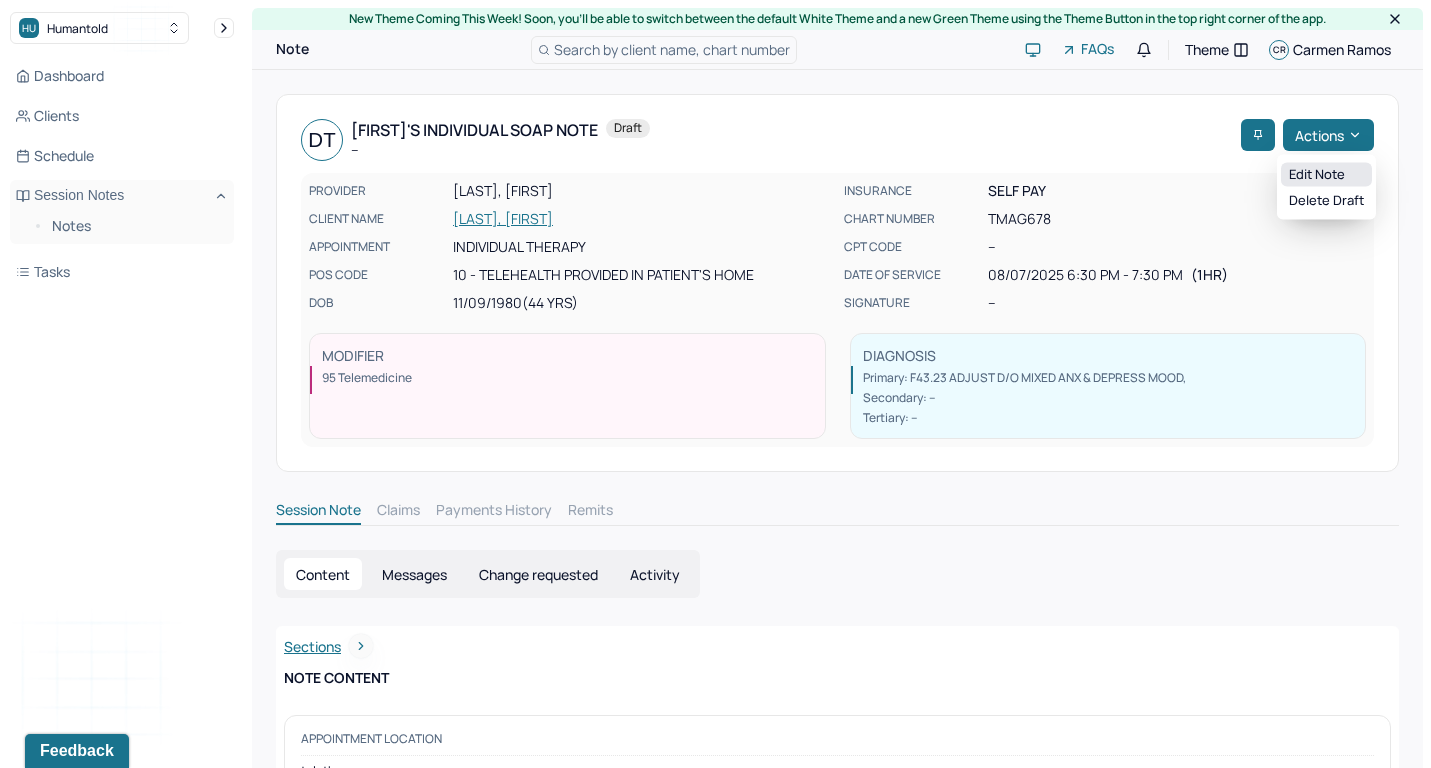 click on "Edit note" at bounding box center (1326, 175) 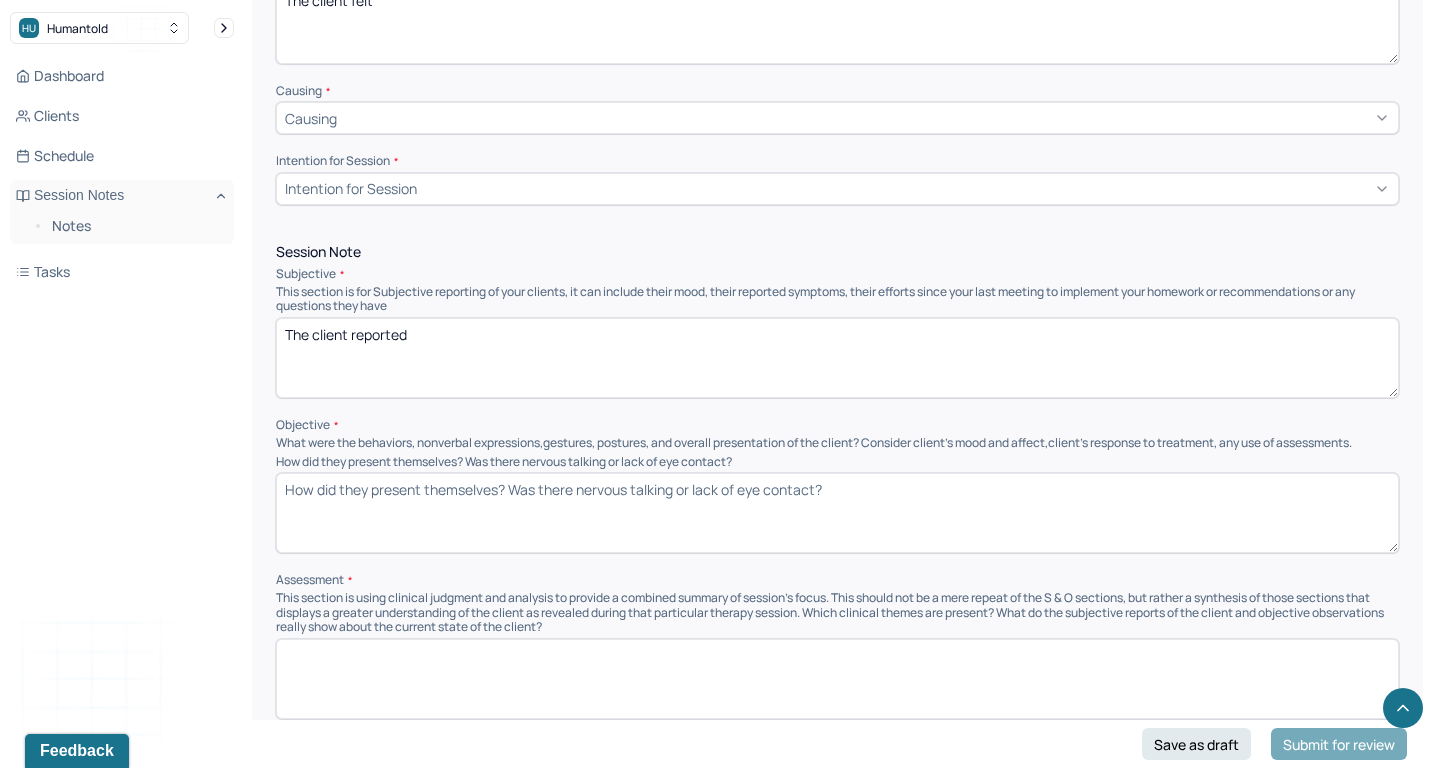 scroll, scrollTop: 1035, scrollLeft: 0, axis: vertical 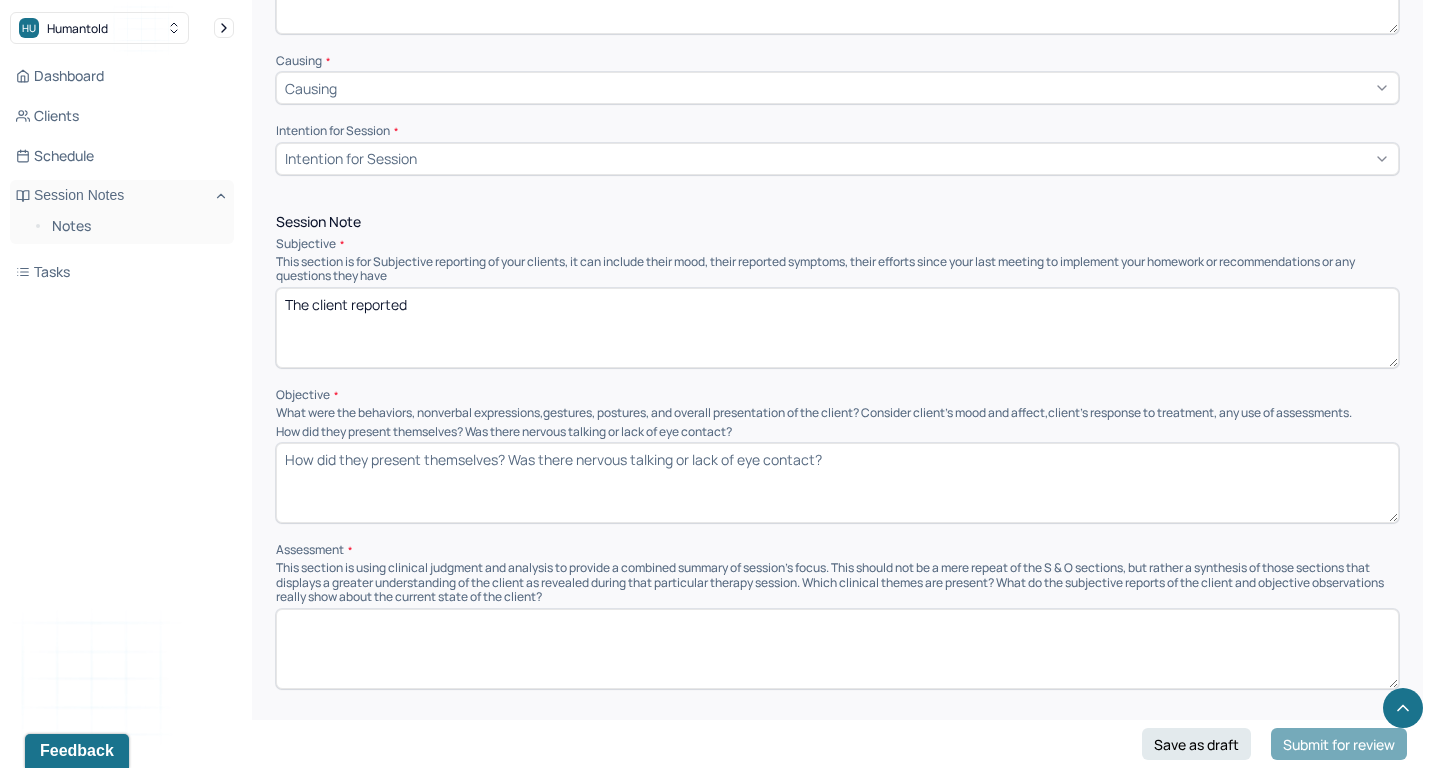 click on "How did they present themselves? Was there nervous talking or lack of eye contact?" at bounding box center [837, 483] 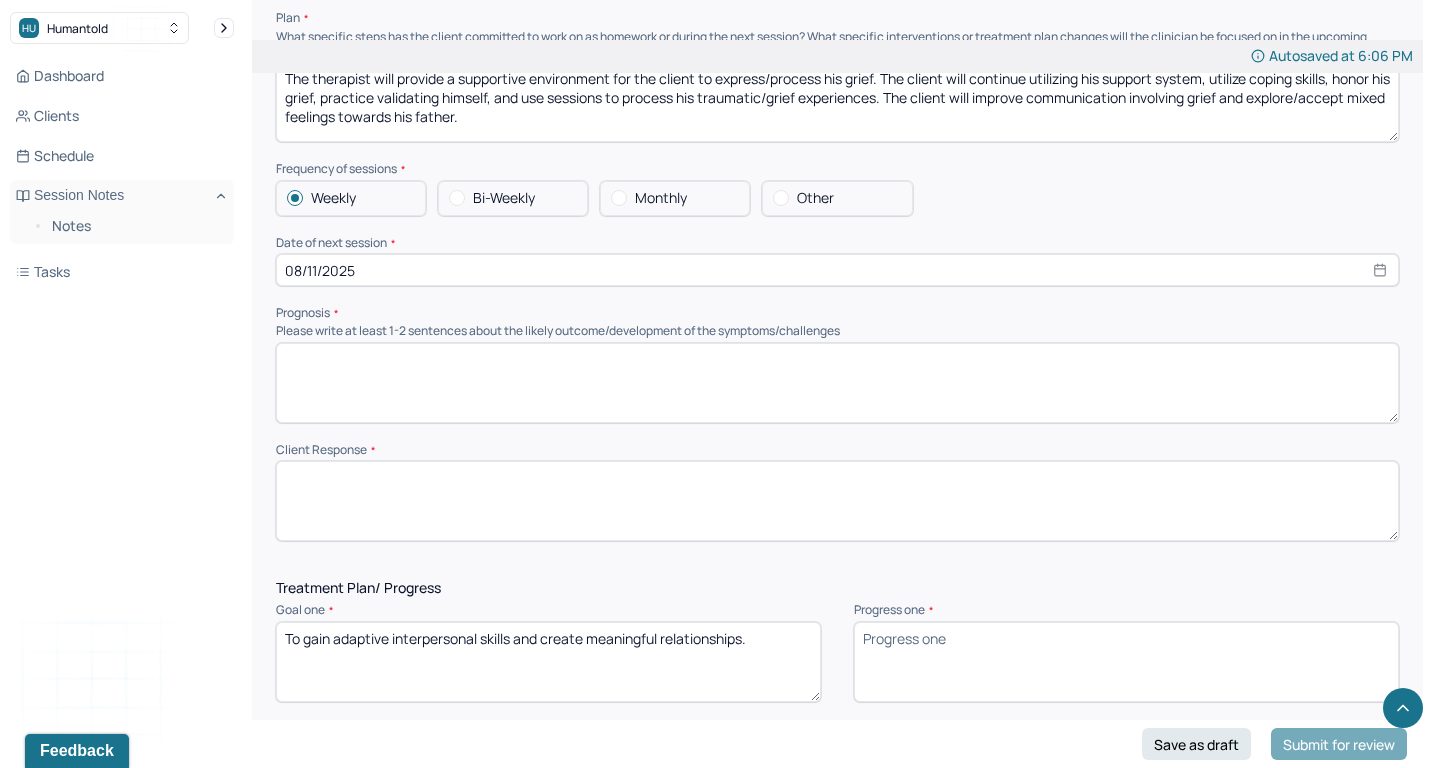scroll, scrollTop: 2132, scrollLeft: 0, axis: vertical 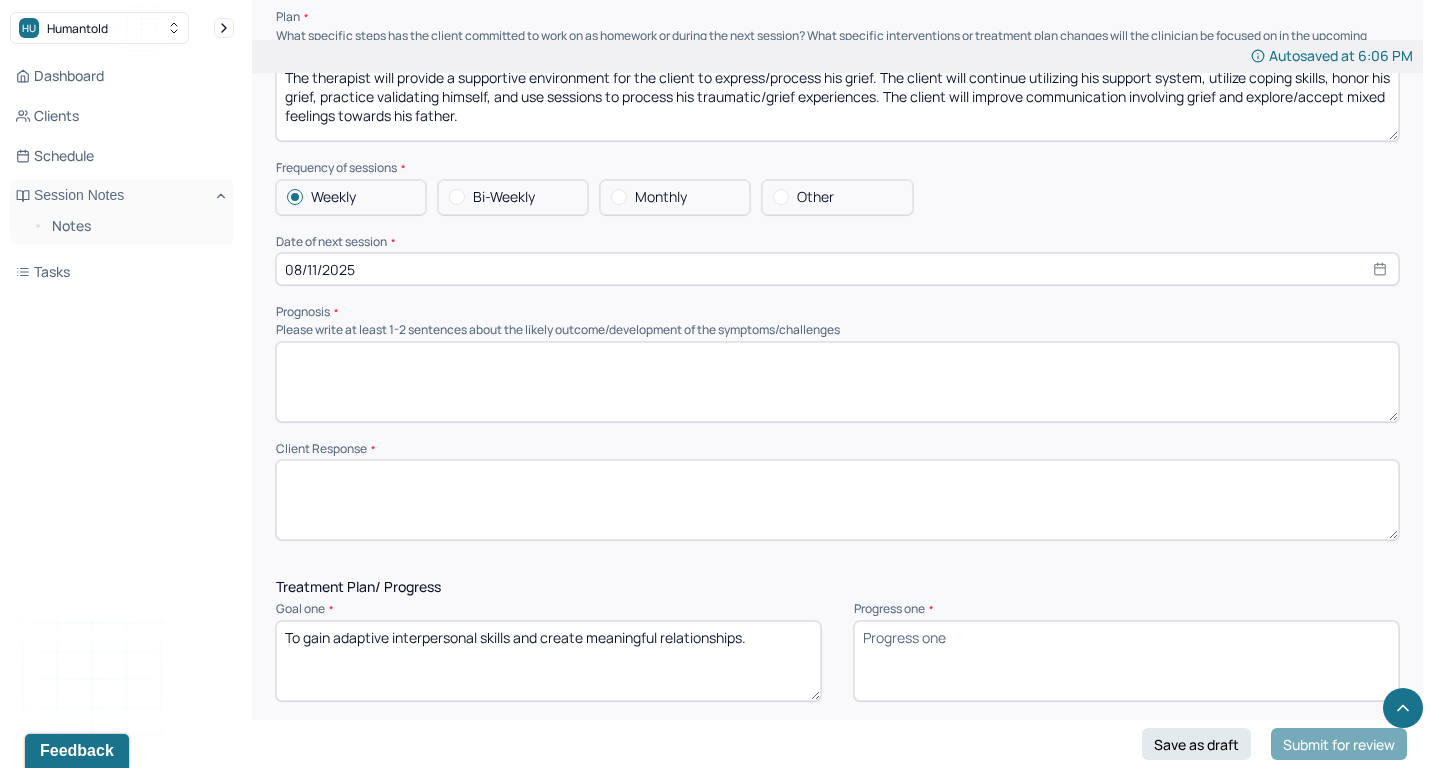 type on "The client was alert, oriented, and engaged. The client's mood was congruent and predominantly frustrated and disappointed when reflecting on work-related issues, processing her emotions, and discussing her experiences with racialized comments. The client held good eye contact." 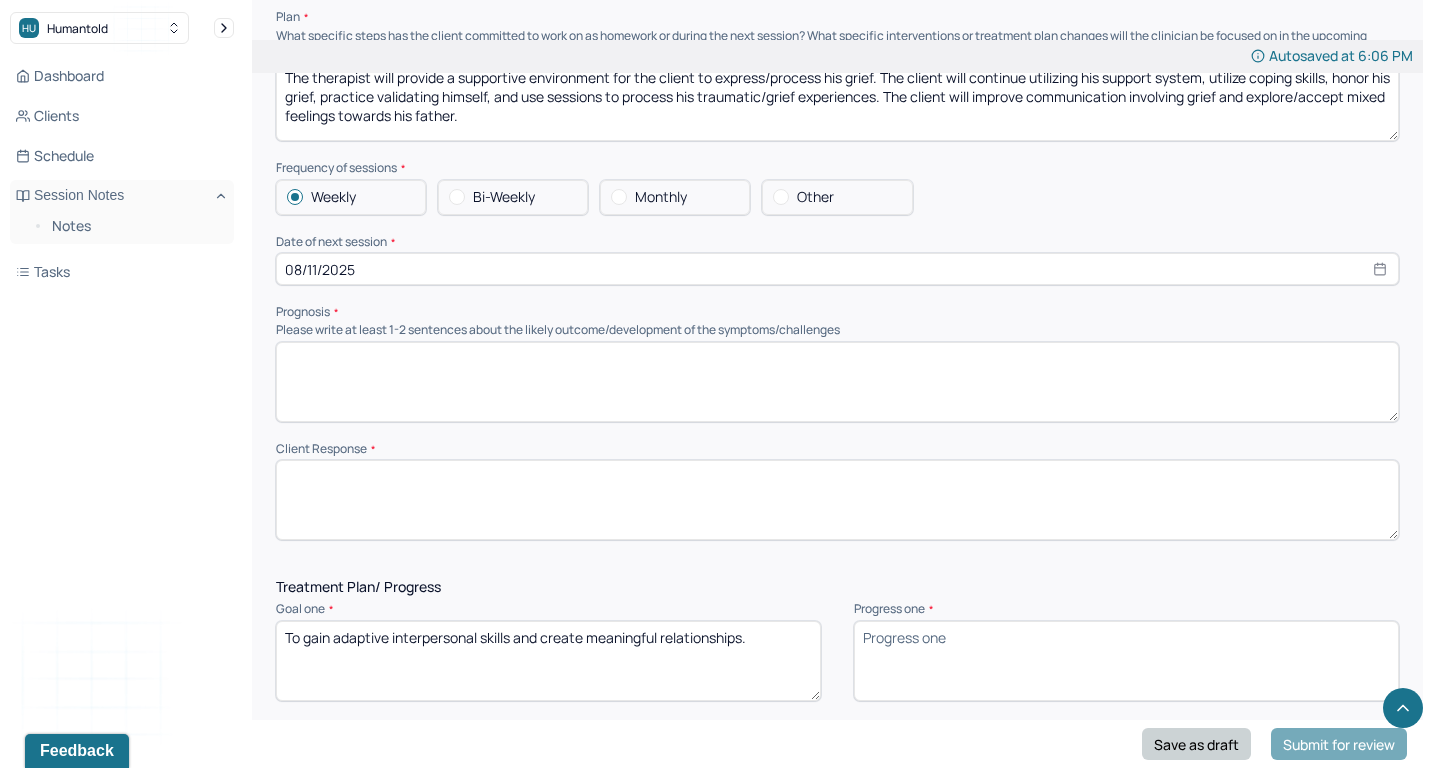 click on "Save as draft" at bounding box center (1196, 744) 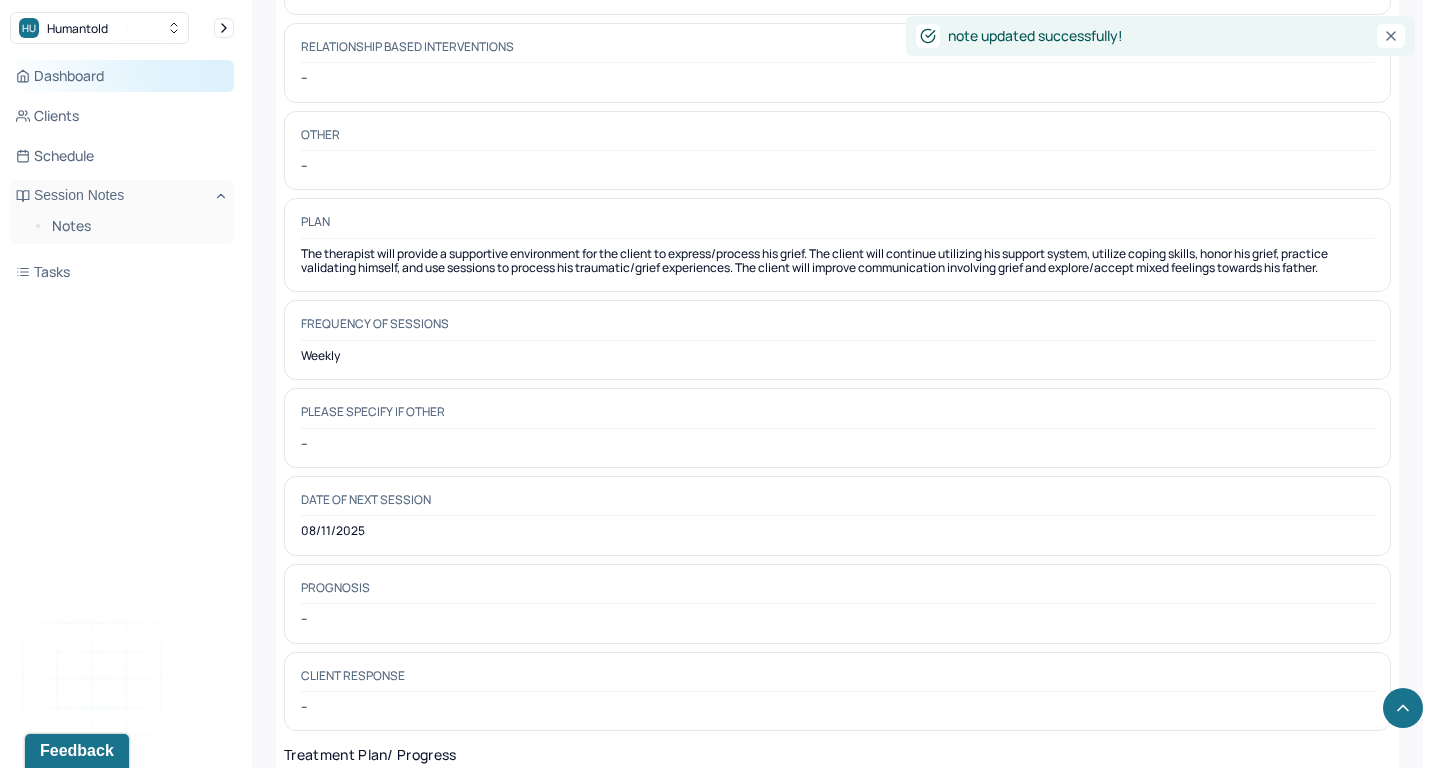 click on "Dashboard" at bounding box center (122, 76) 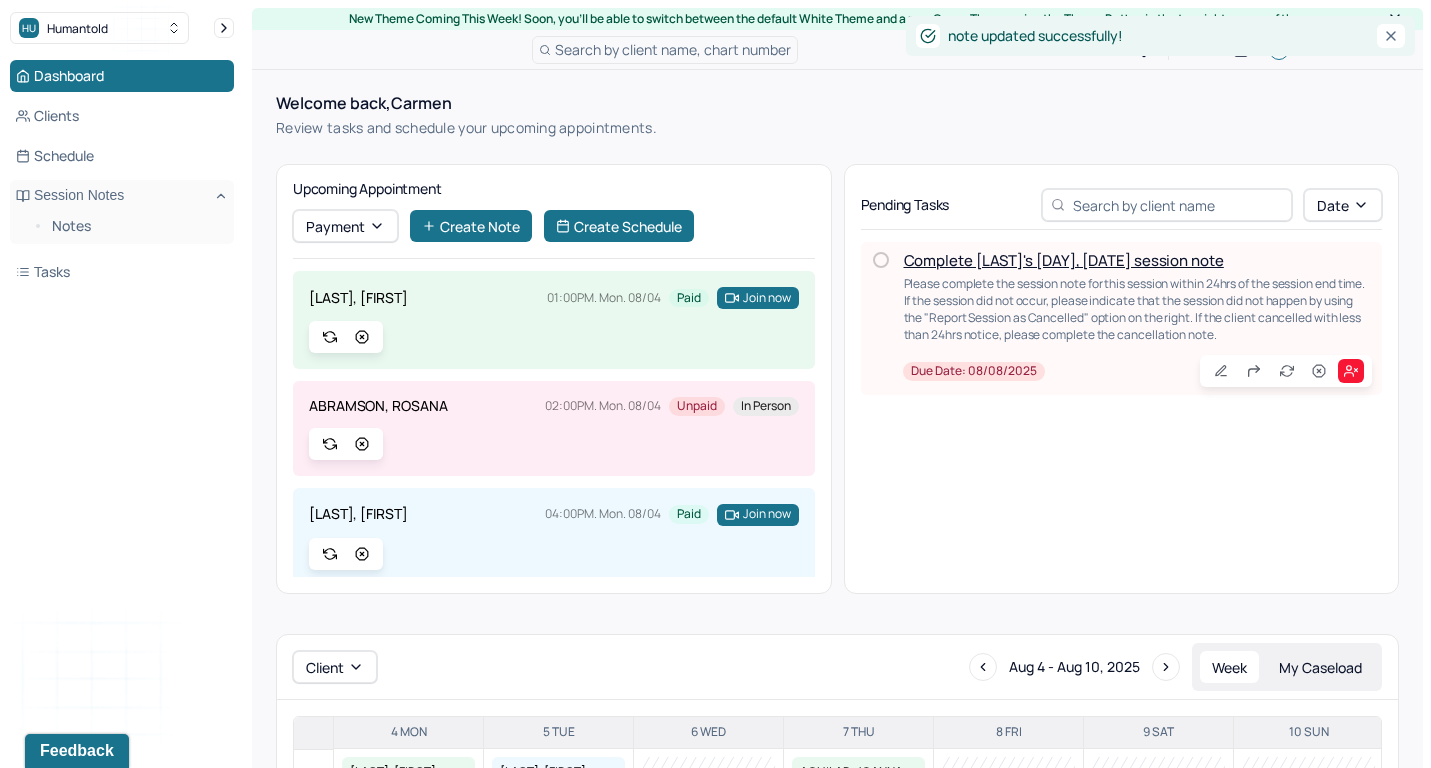 scroll, scrollTop: 0, scrollLeft: 0, axis: both 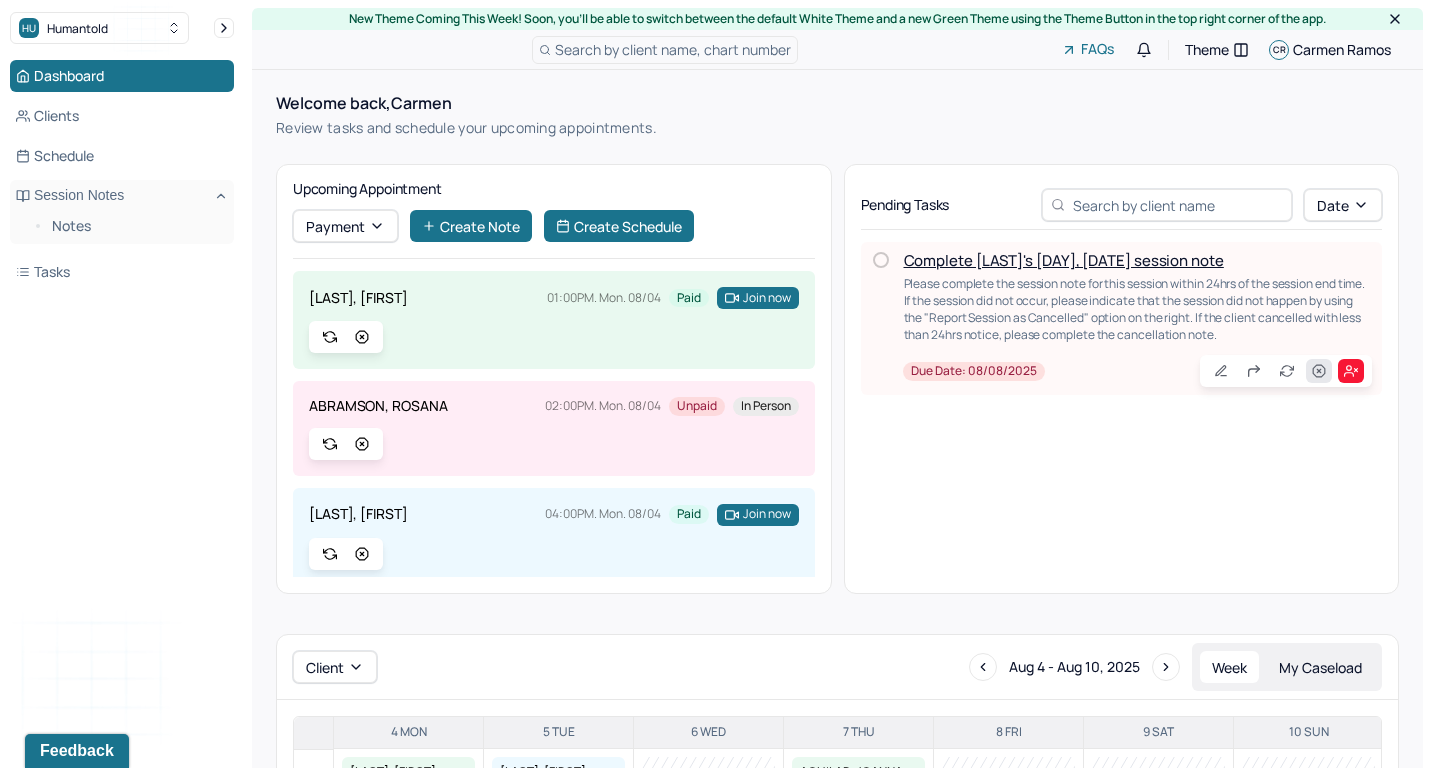 click 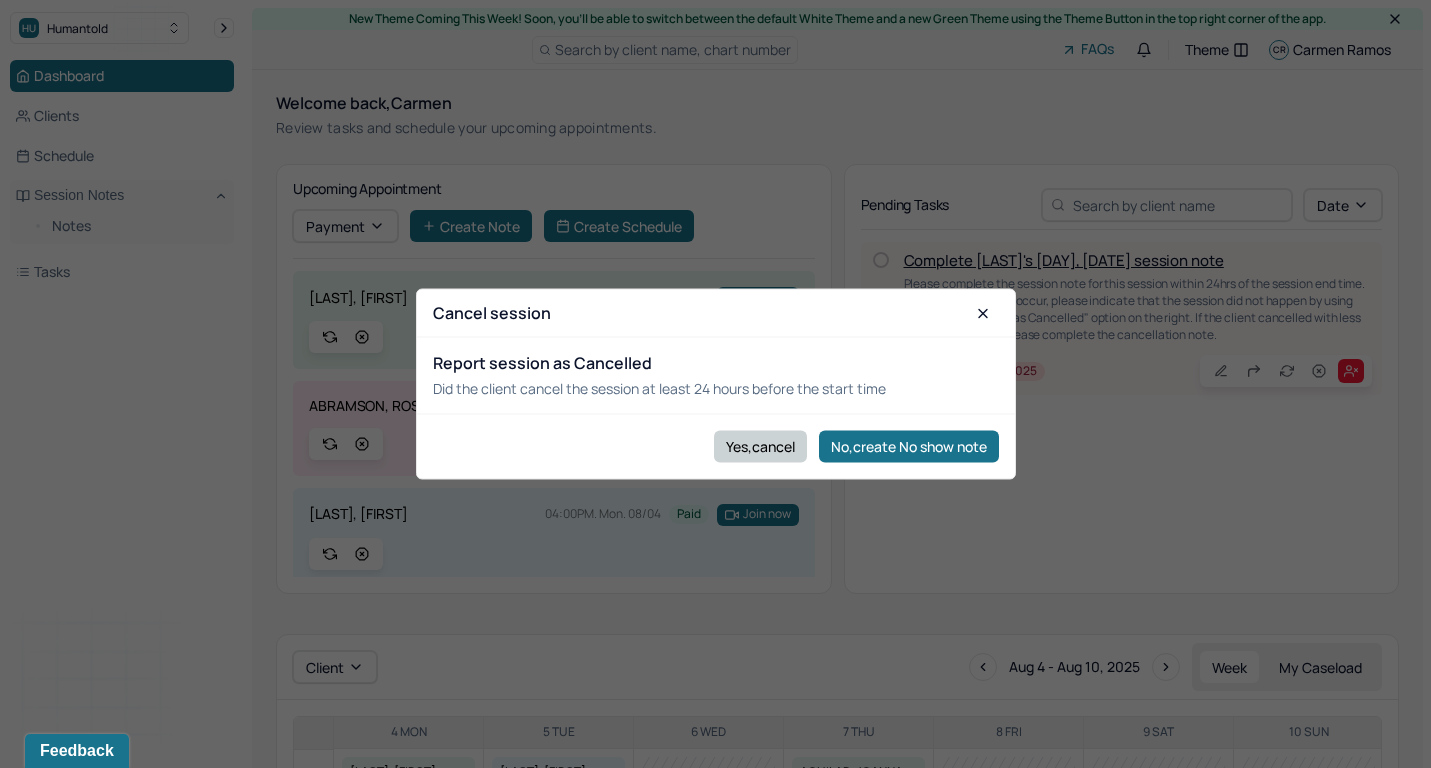 click on "Yes,cancel" at bounding box center [760, 446] 